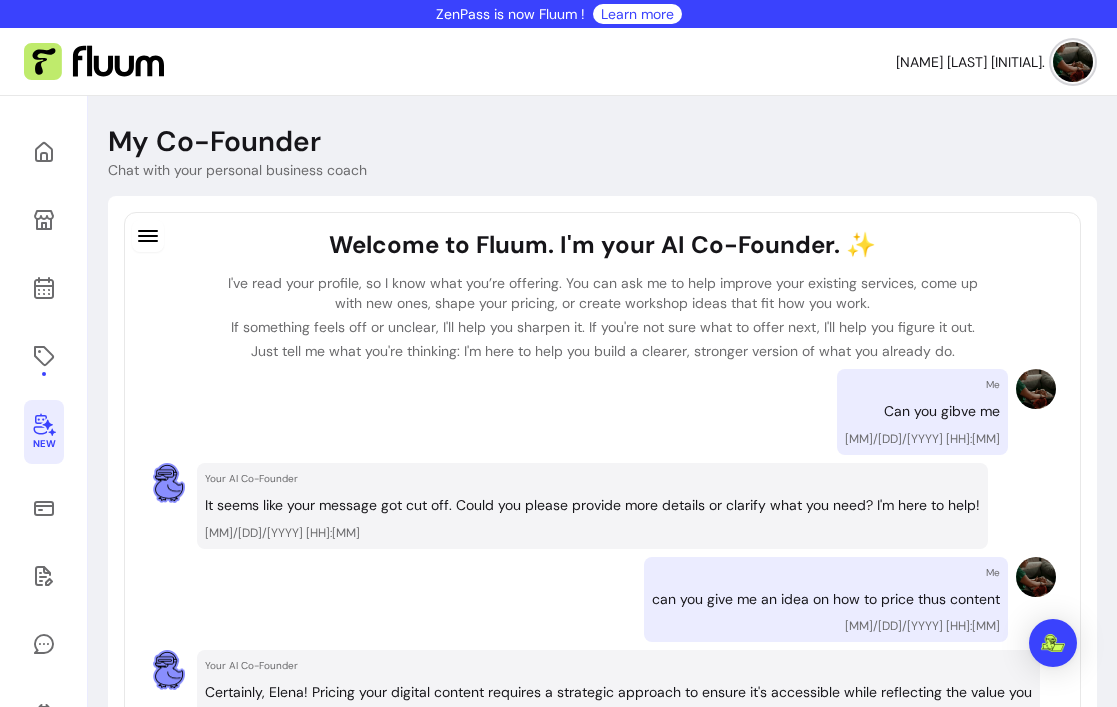 scroll, scrollTop: 0, scrollLeft: 0, axis: both 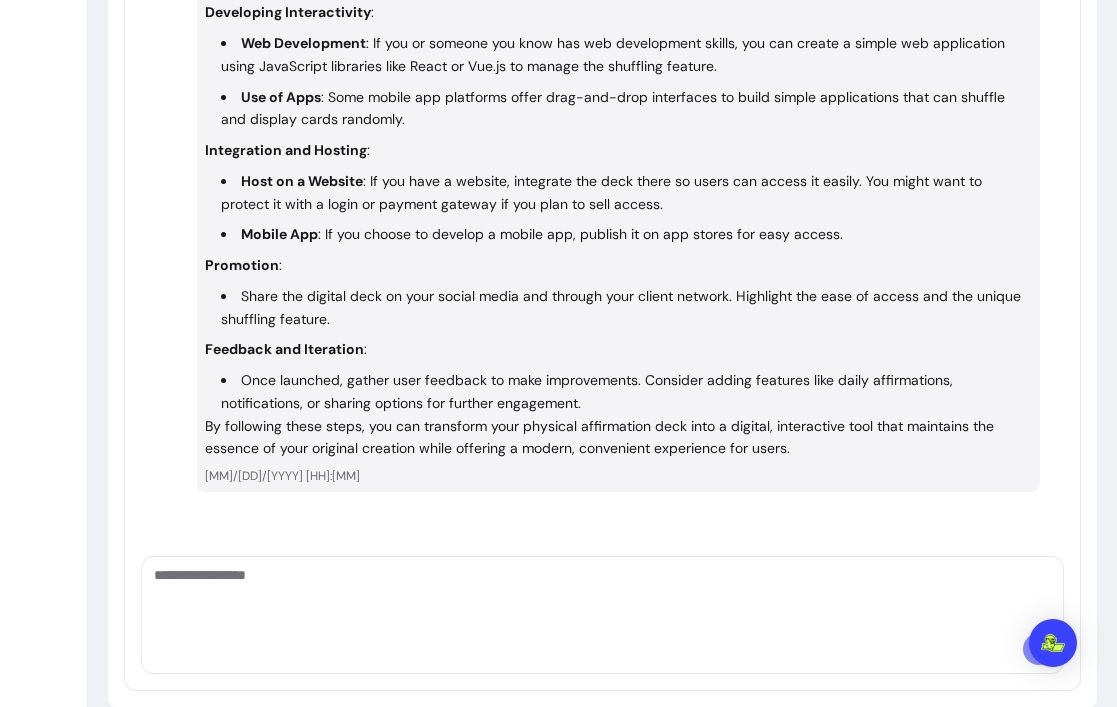 click at bounding box center (602, 595) 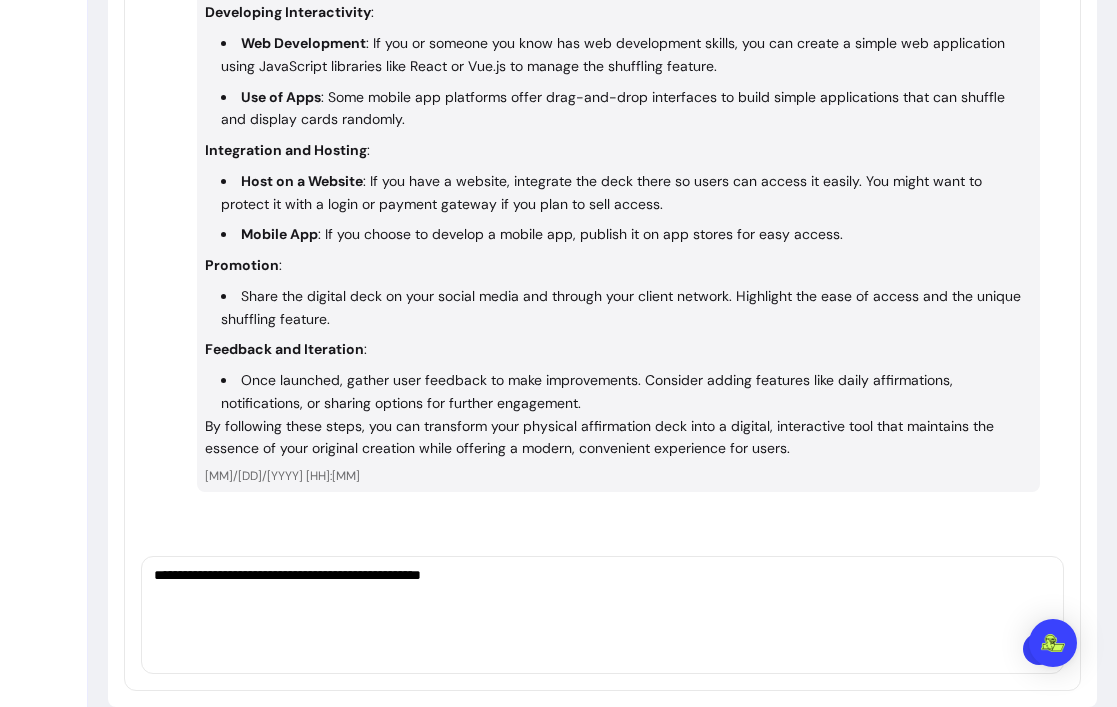 type on "**********" 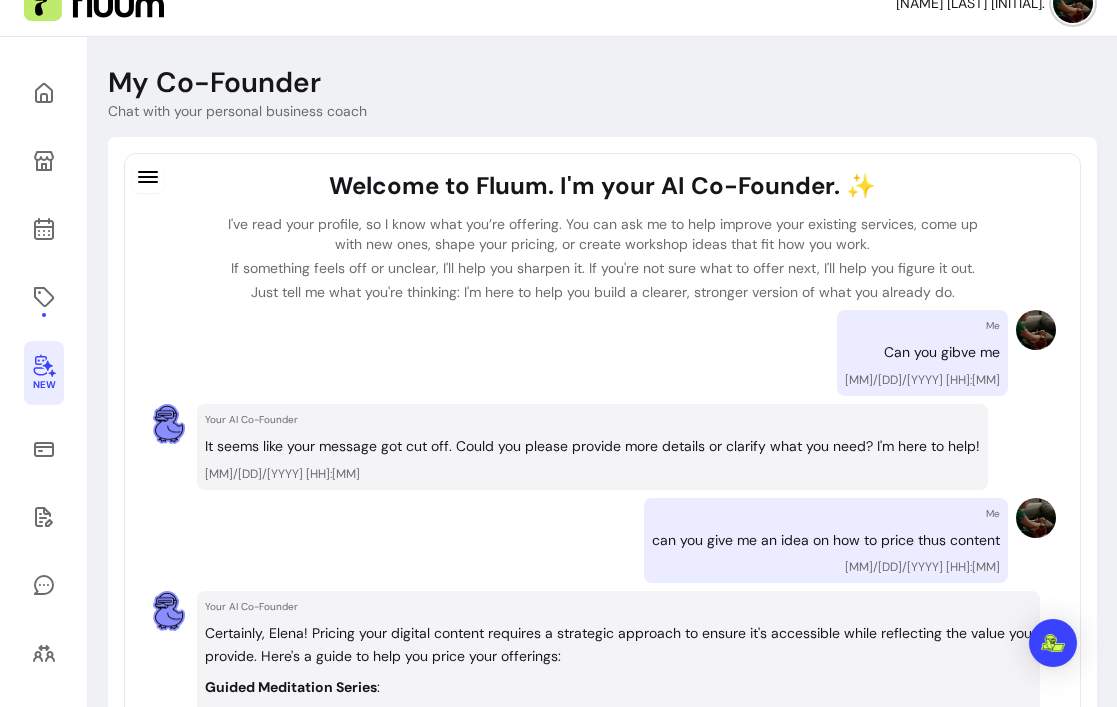 scroll, scrollTop: 0, scrollLeft: 0, axis: both 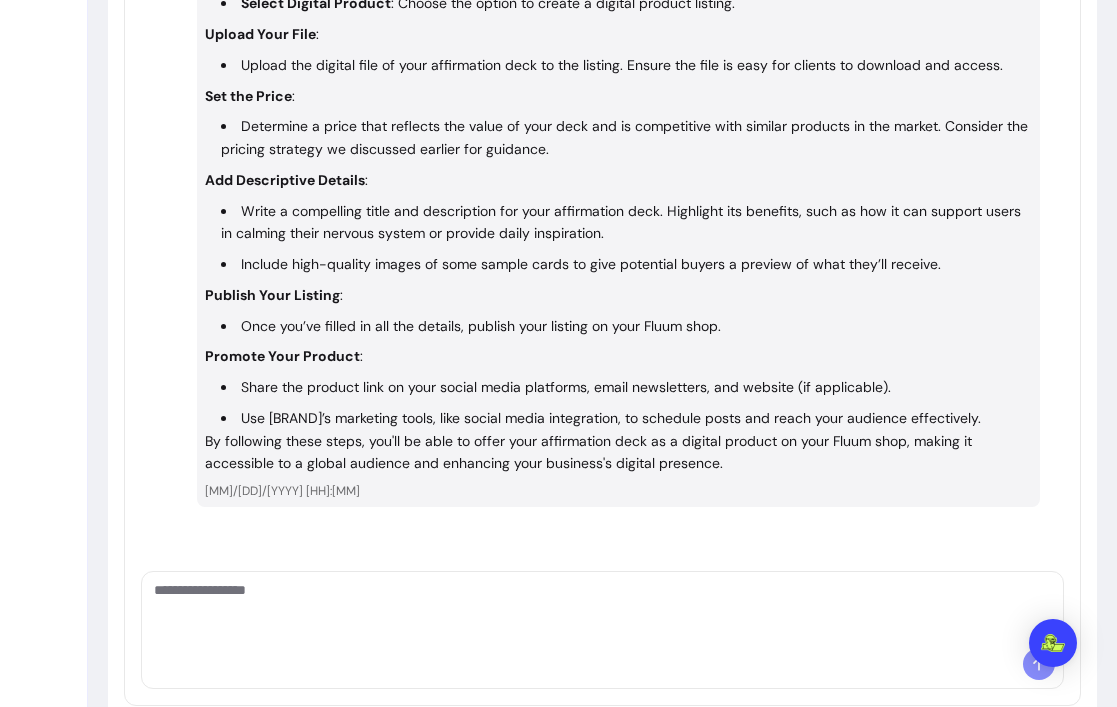 click at bounding box center (602, 610) 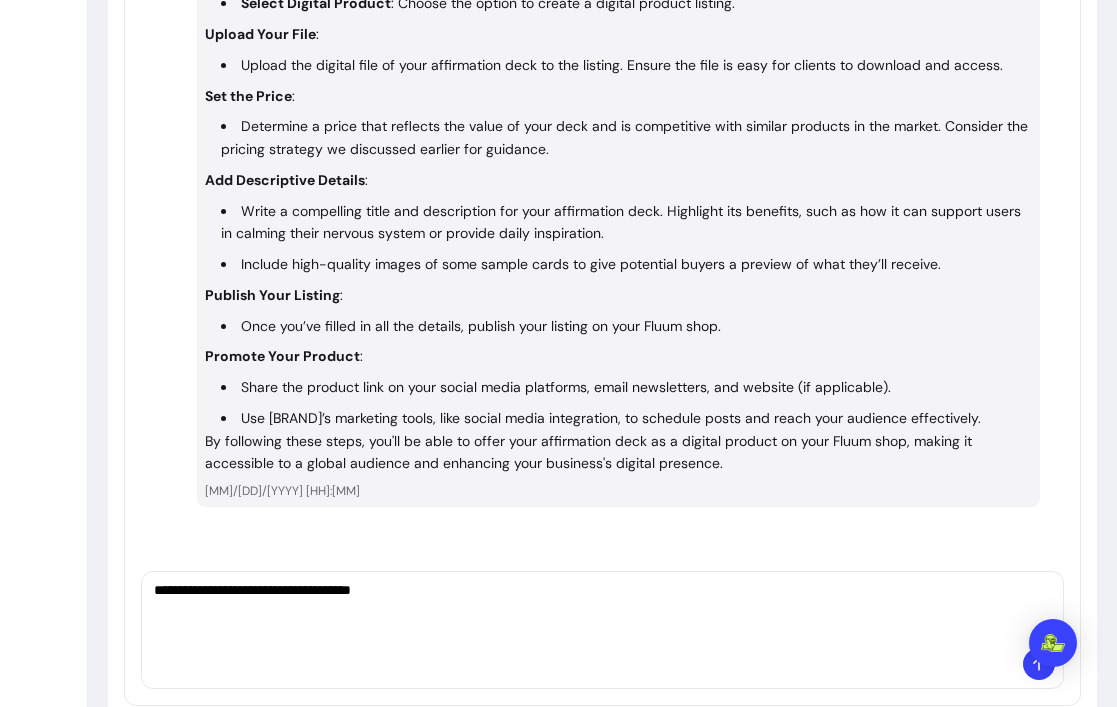 type on "**********" 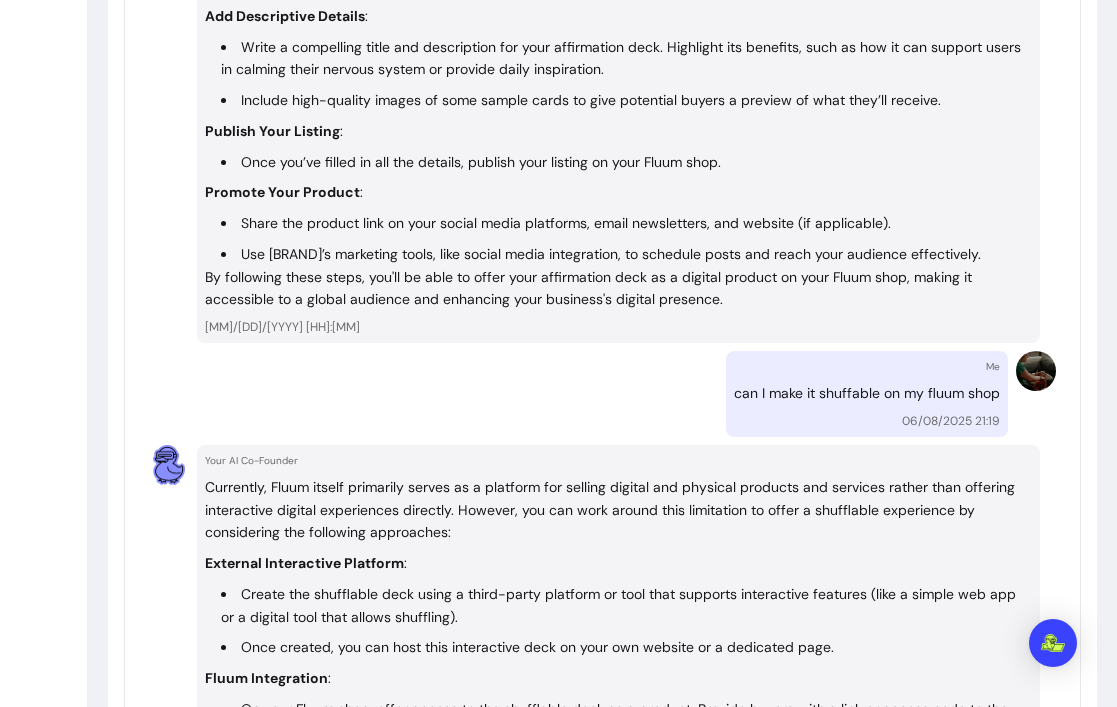 scroll, scrollTop: 12147, scrollLeft: 0, axis: vertical 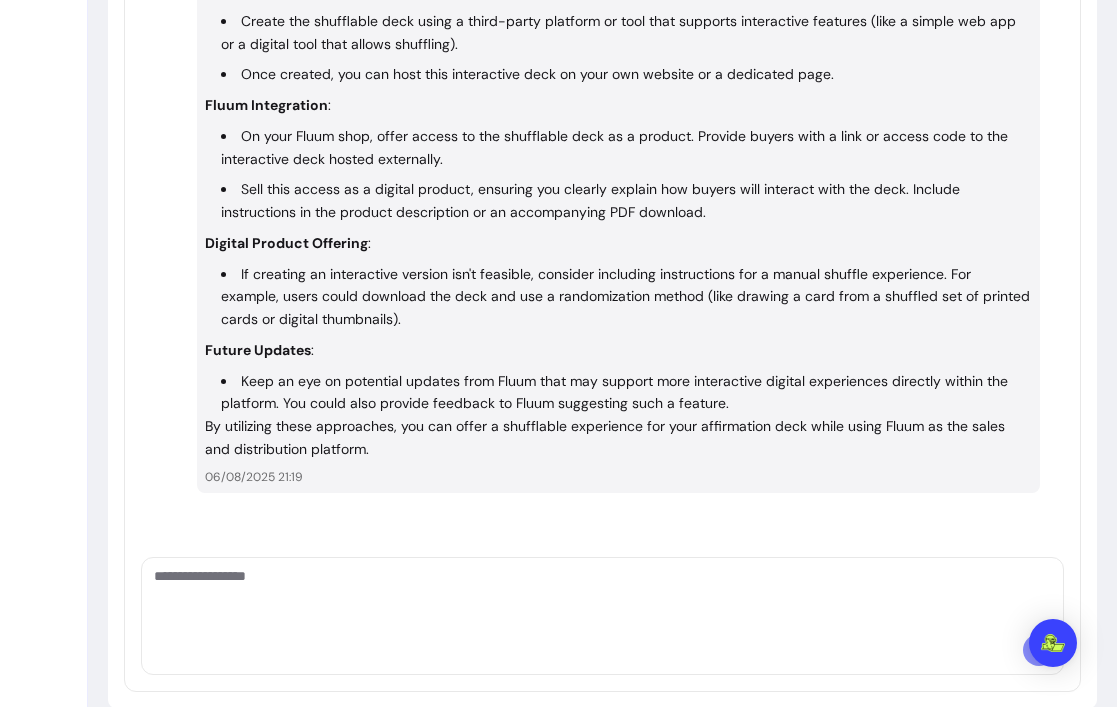 click at bounding box center (602, 596) 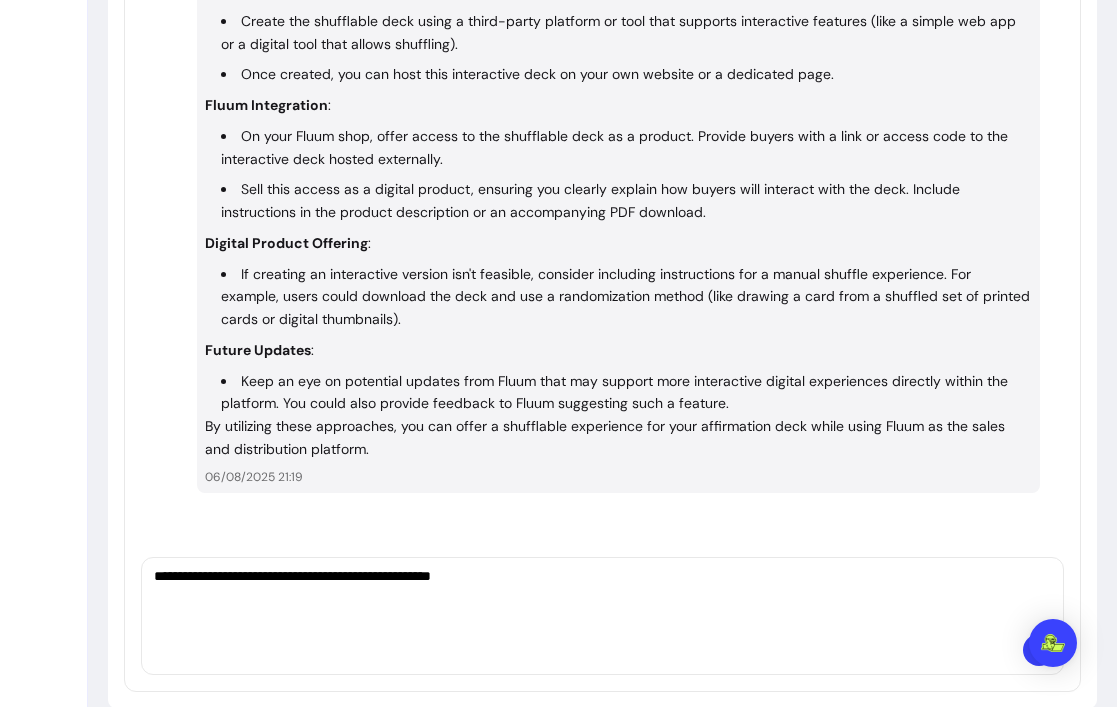 paste on "**********" 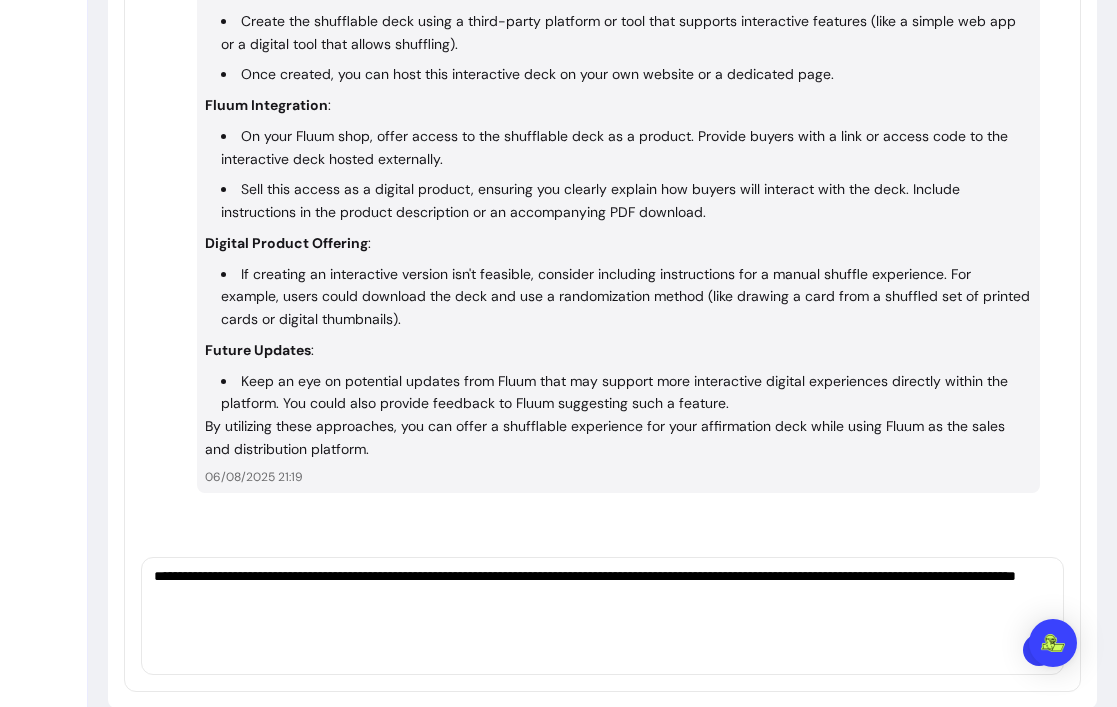 click on "**********" at bounding box center (602, 596) 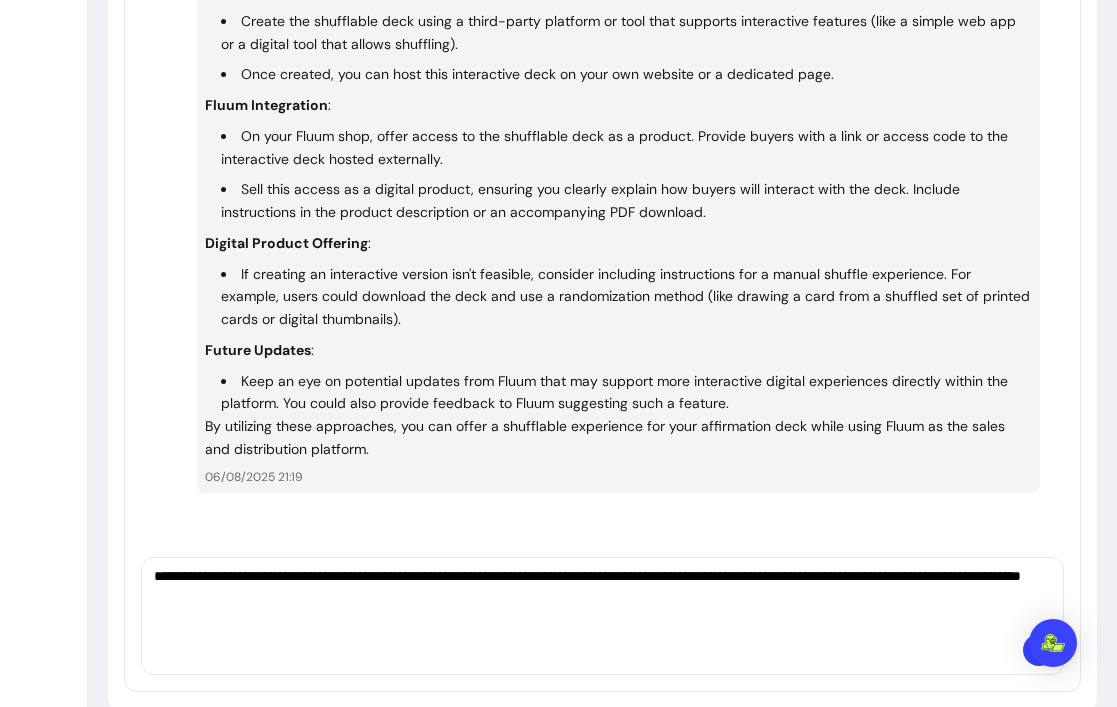 click on "**********" at bounding box center [602, 596] 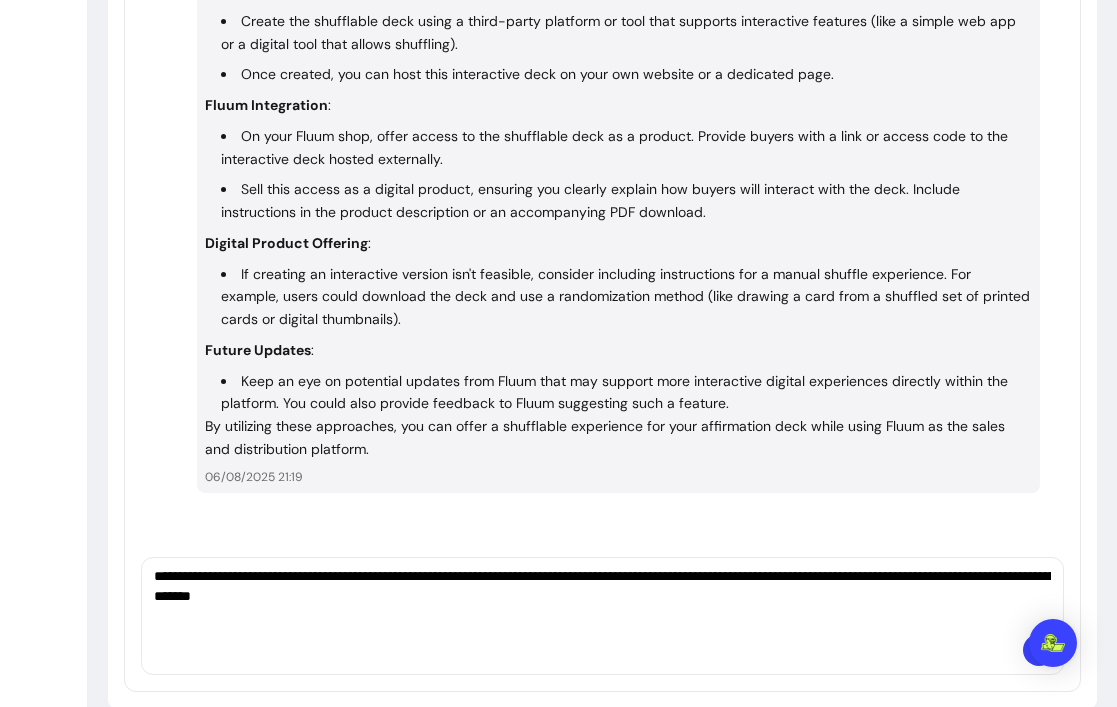 paste on "**********" 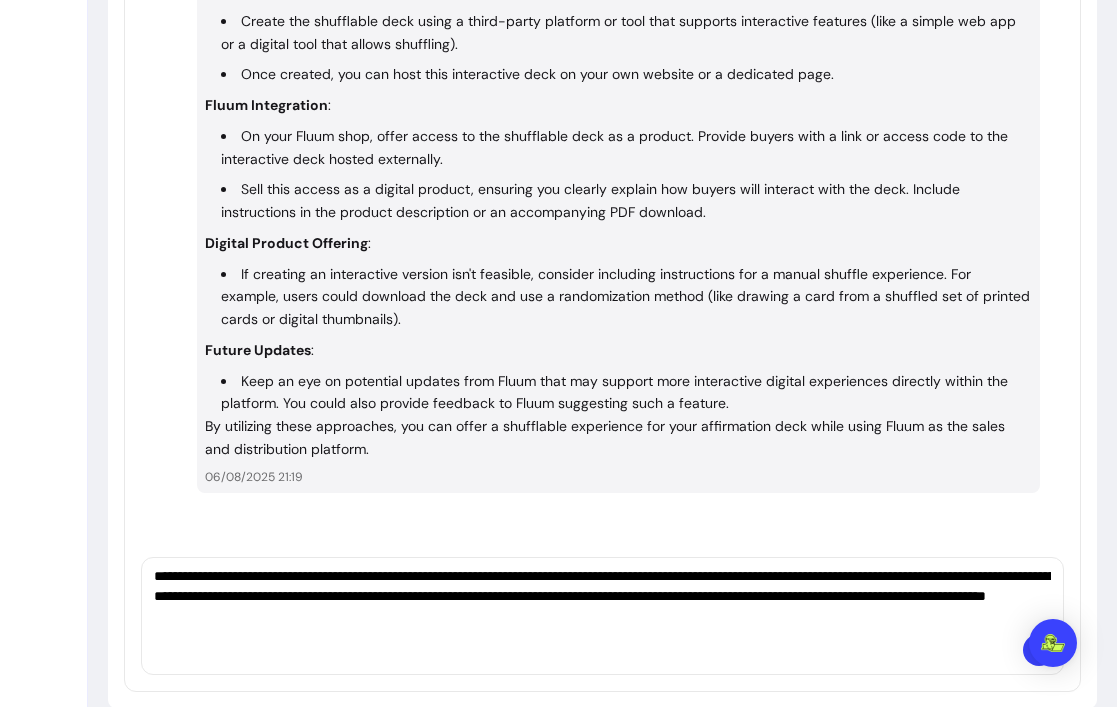 click on "**********" at bounding box center [602, 596] 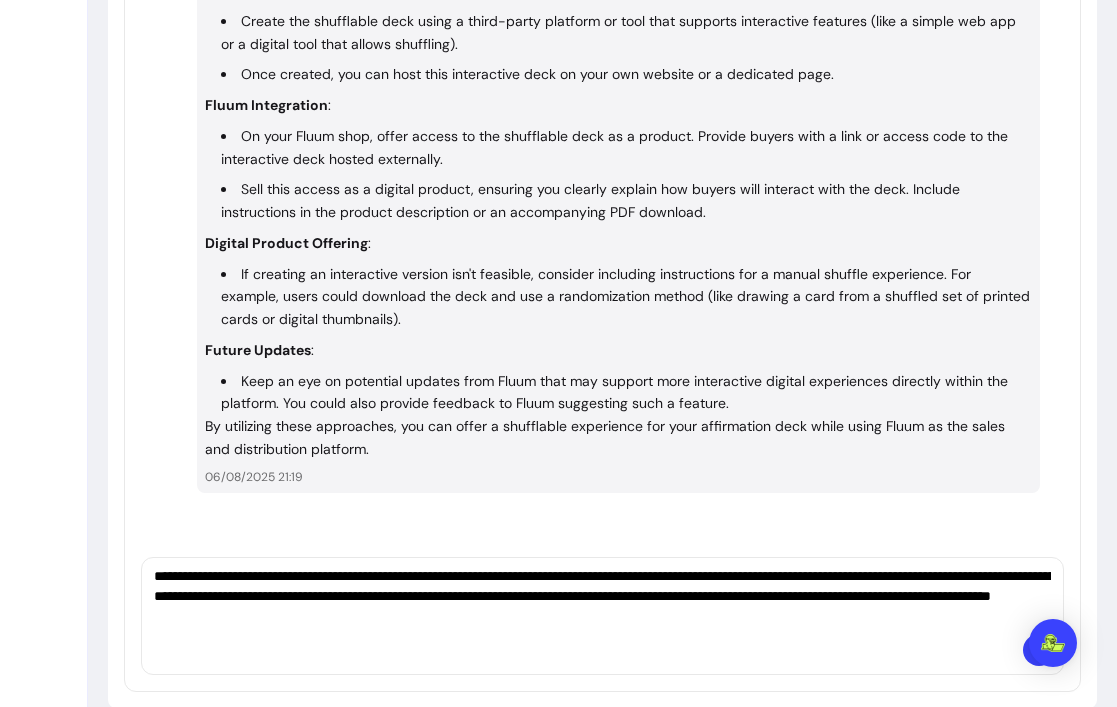 drag, startPoint x: 506, startPoint y: 548, endPoint x: 665, endPoint y: 633, distance: 180.2942 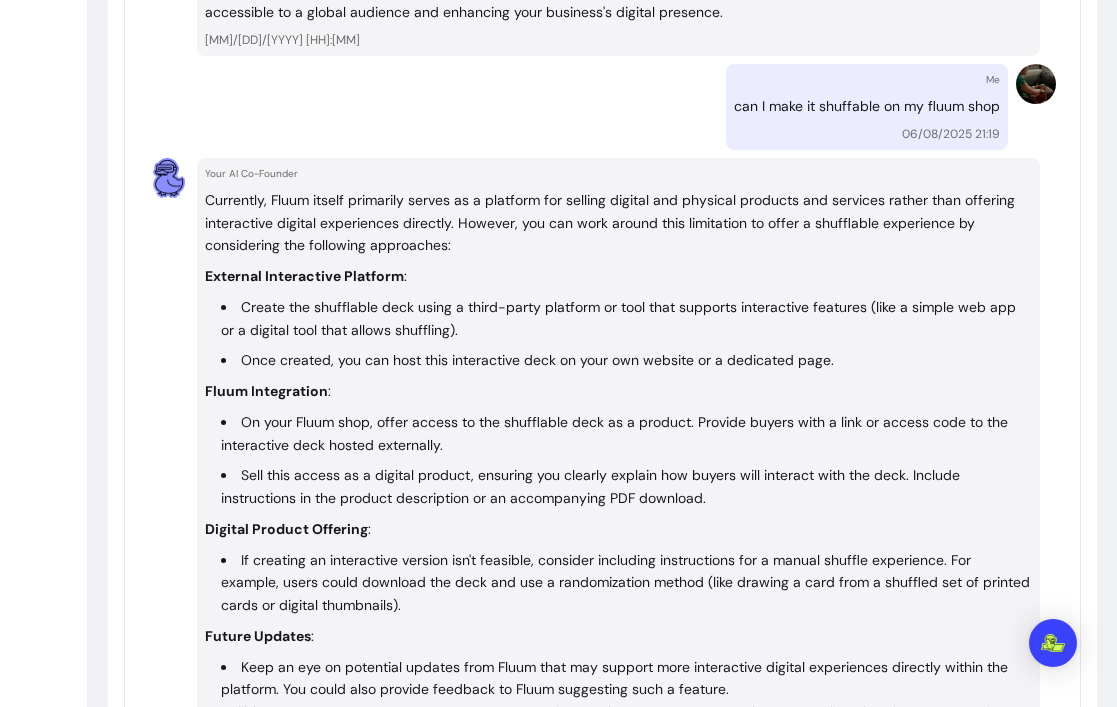 scroll, scrollTop: 12736, scrollLeft: 0, axis: vertical 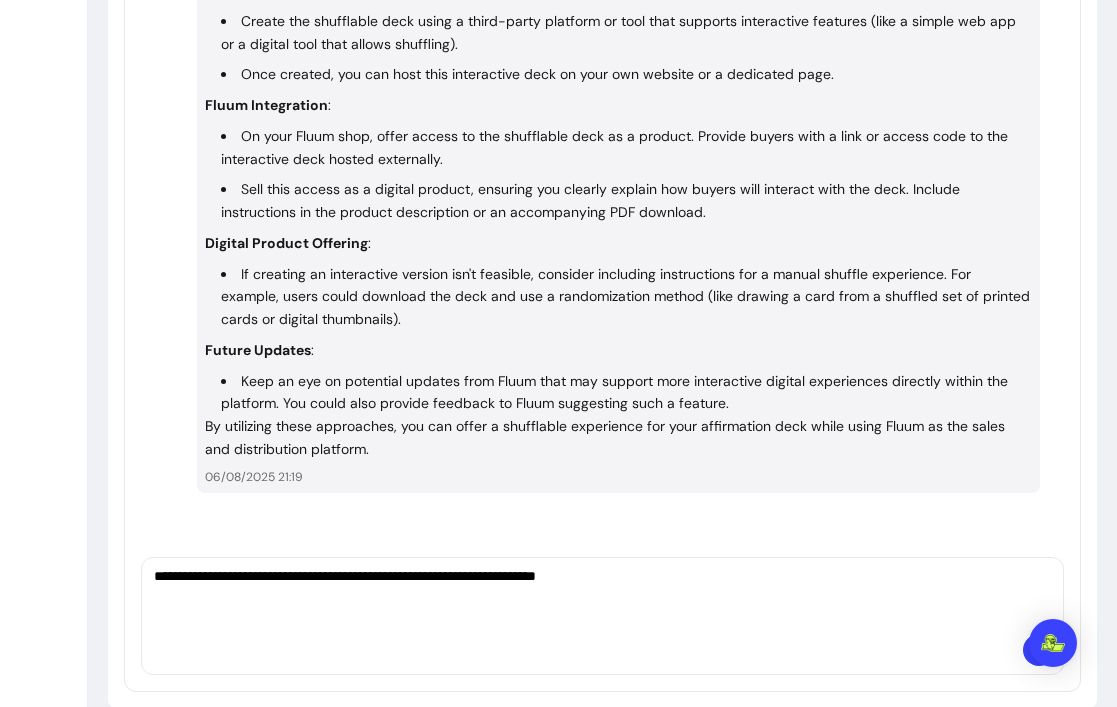 paste on "**********" 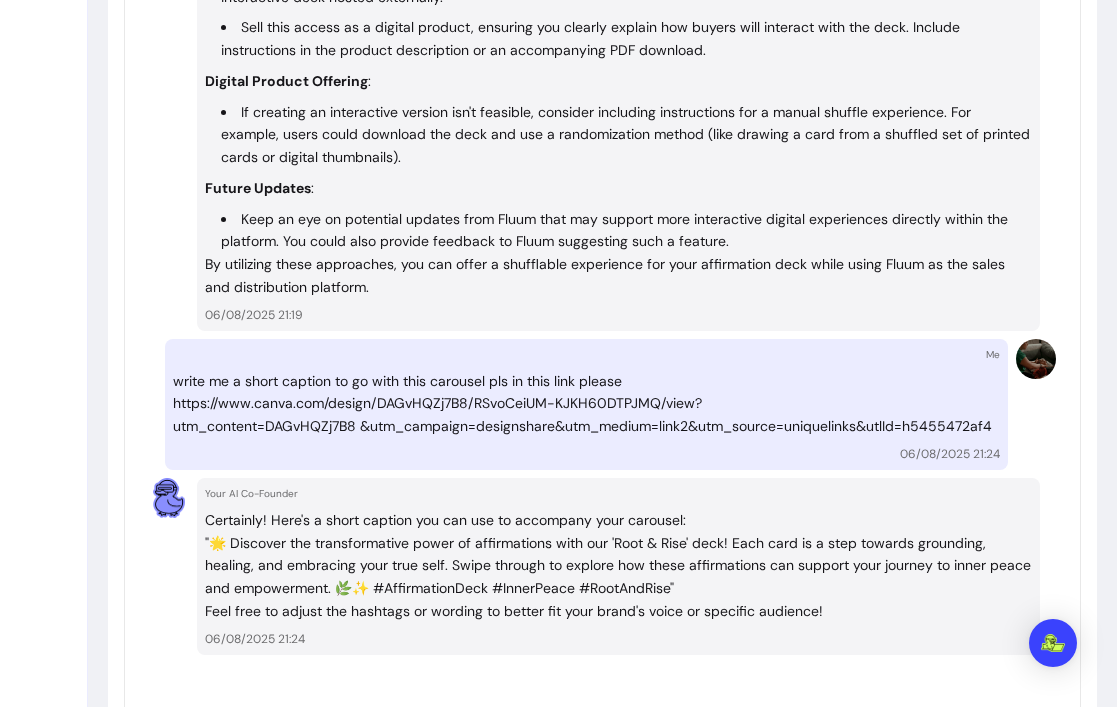 scroll, scrollTop: 12041, scrollLeft: 0, axis: vertical 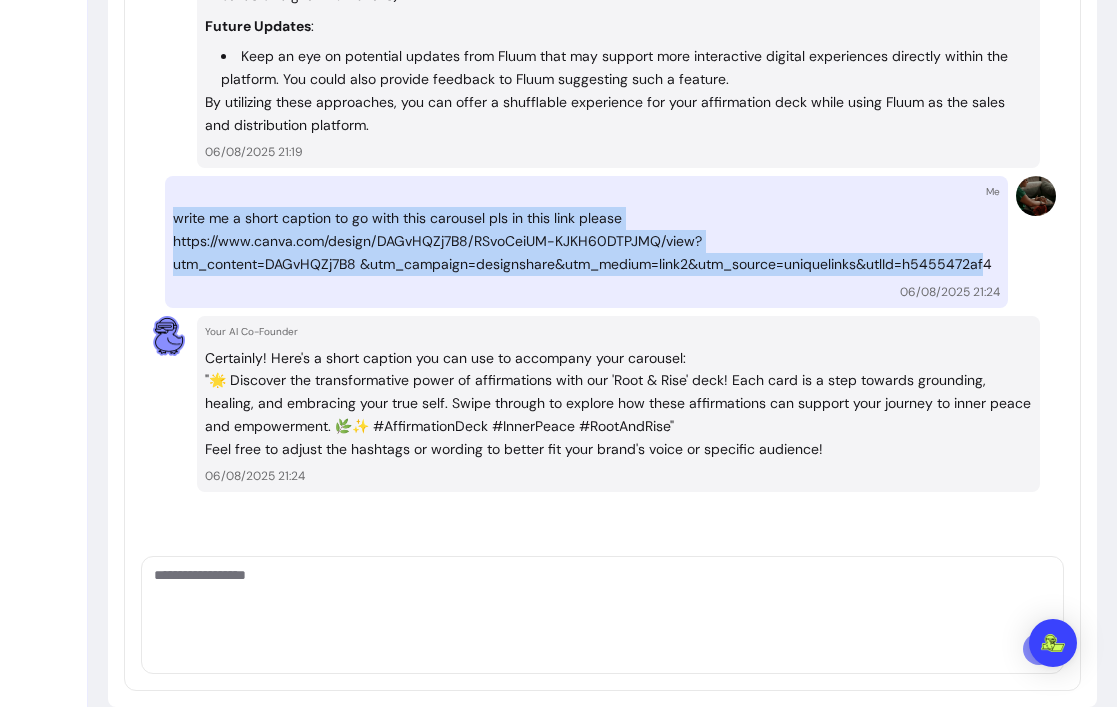 drag, startPoint x: 170, startPoint y: 187, endPoint x: 915, endPoint y: 230, distance: 746.2399 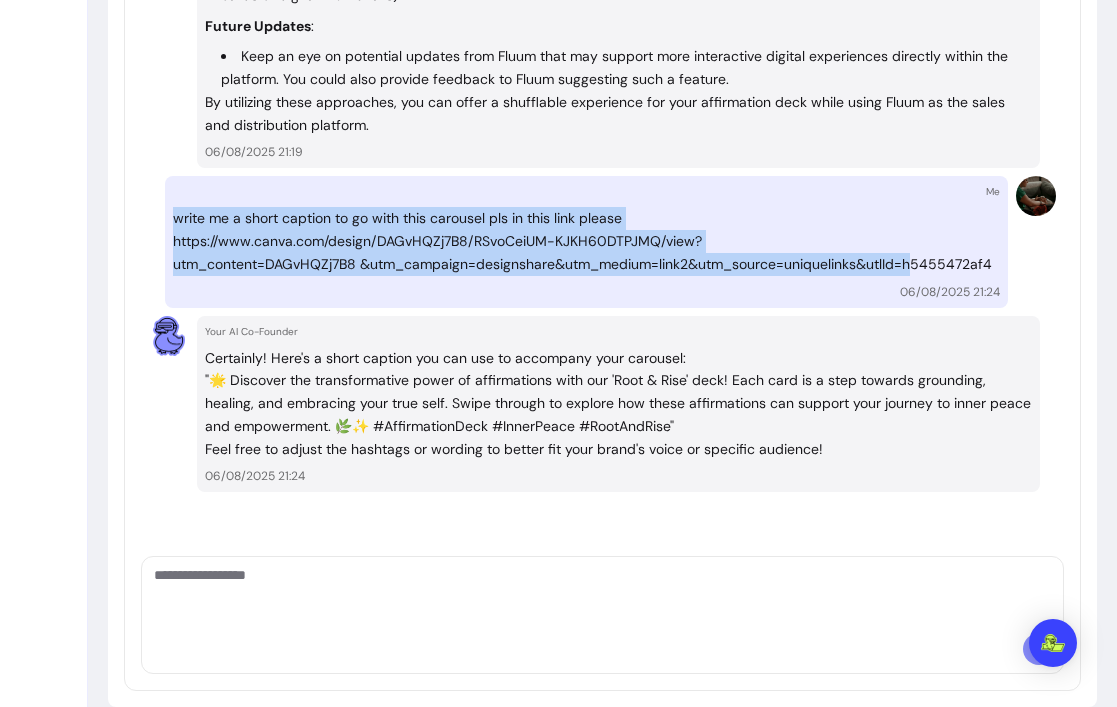 click on "write me a short caption to go with this carousel pls   in this link please https://www.canva.com/design/DAGvHQZj7B8/RSvoCeiUM-KJKH60DTPJMQ/view?utm_content=DAGvHQZj7B8 &utm_campaign=designshare&utm_medium=link2&utm_source=uniquelinks&utlId=h5455472af4" at bounding box center (586, 241) 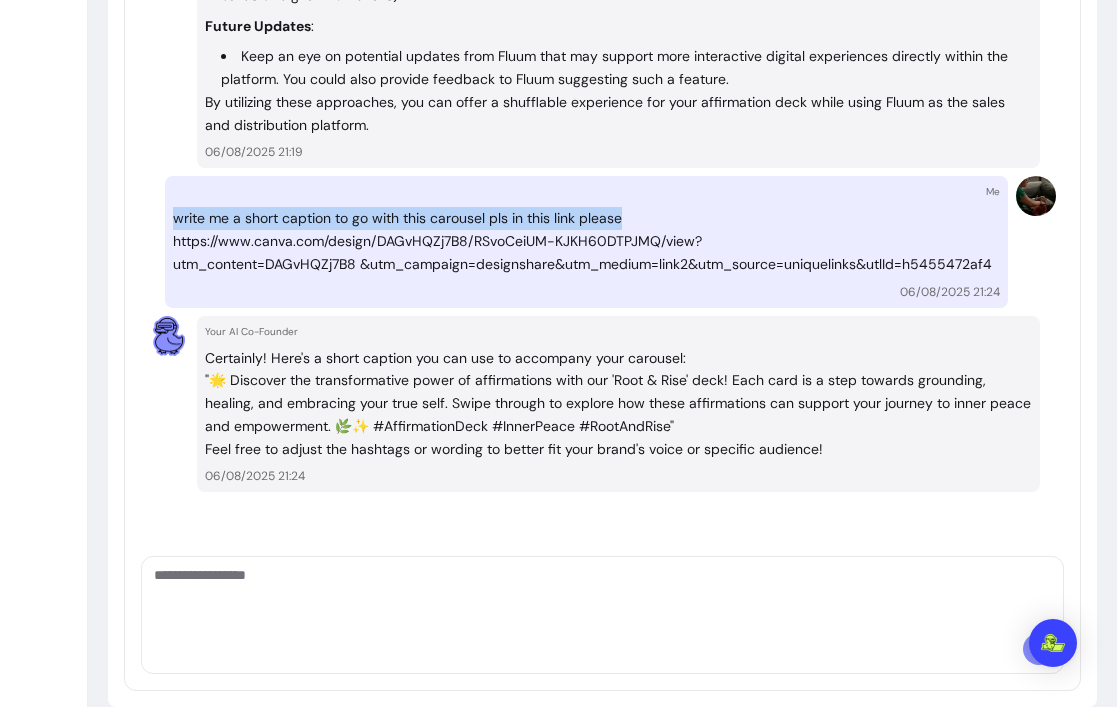 drag, startPoint x: 638, startPoint y: 186, endPoint x: 163, endPoint y: 187, distance: 475.00104 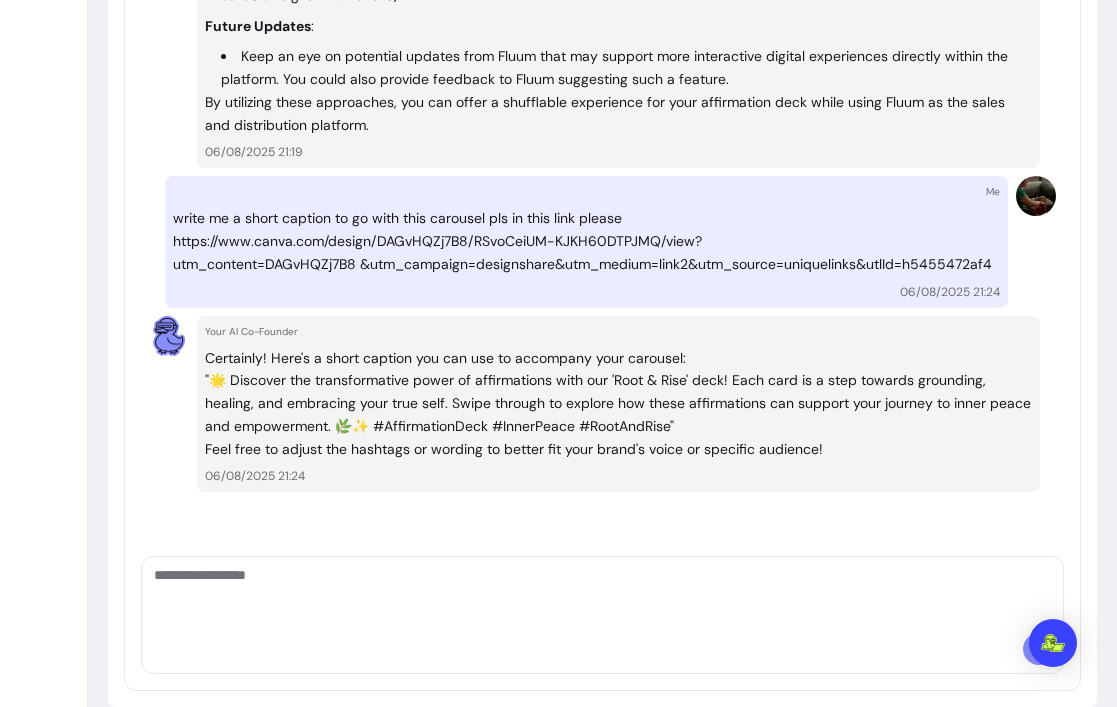 click at bounding box center [602, 595] 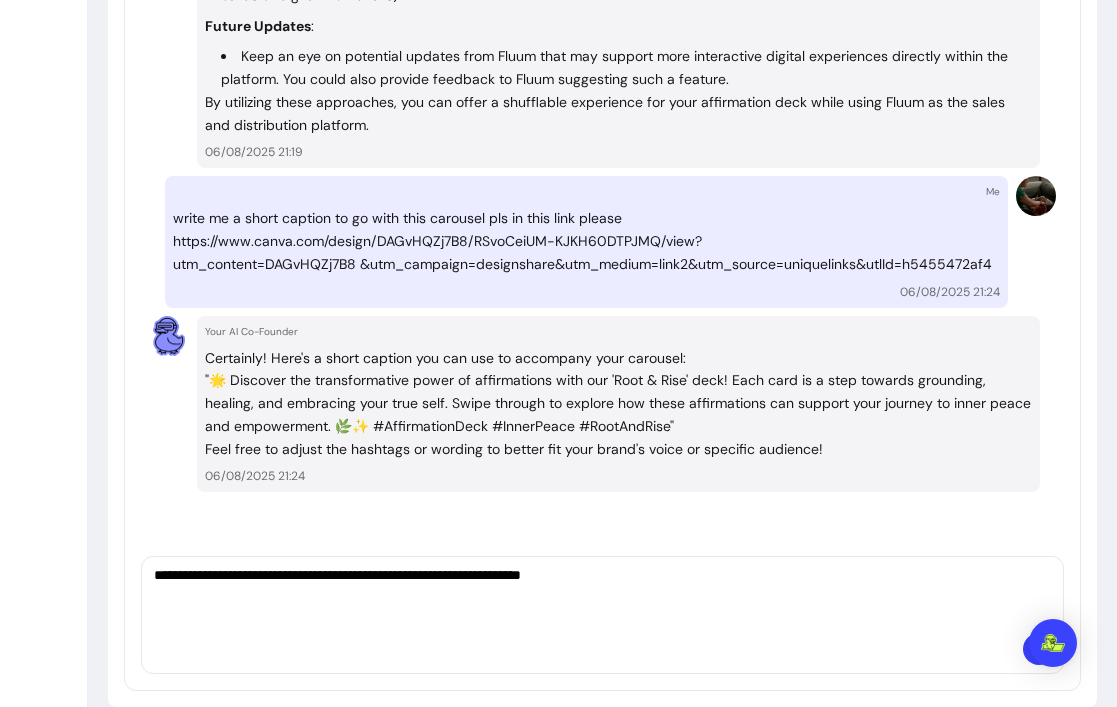 click on "**********" at bounding box center (602, 595) 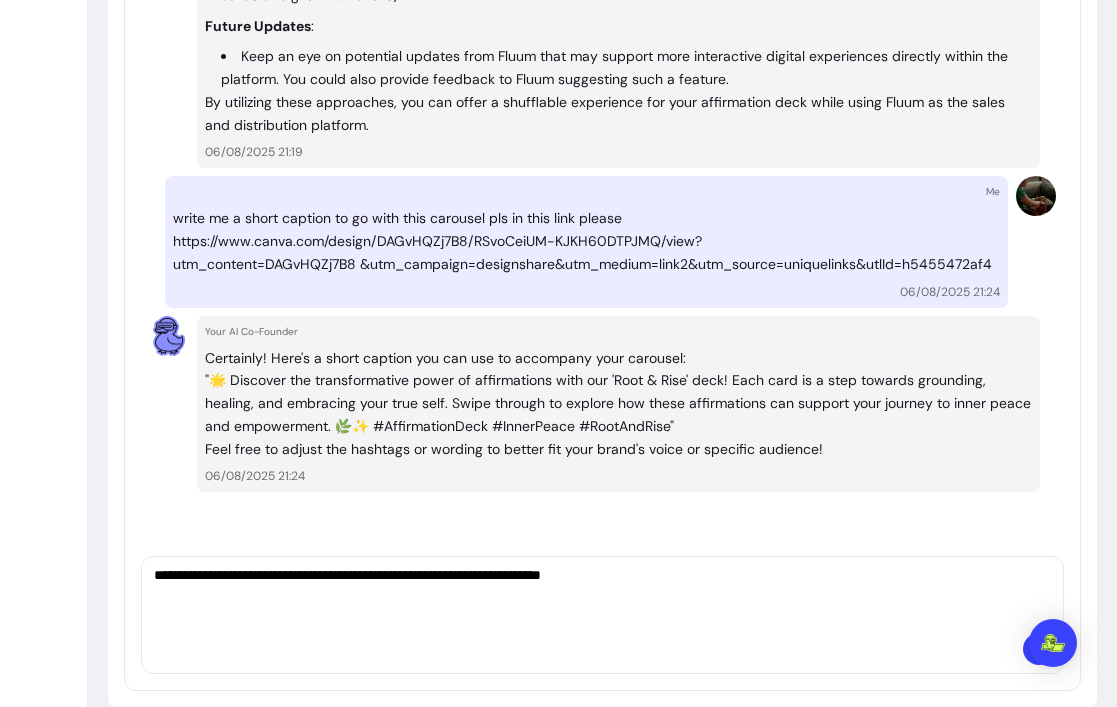 click on "**********" at bounding box center (602, 595) 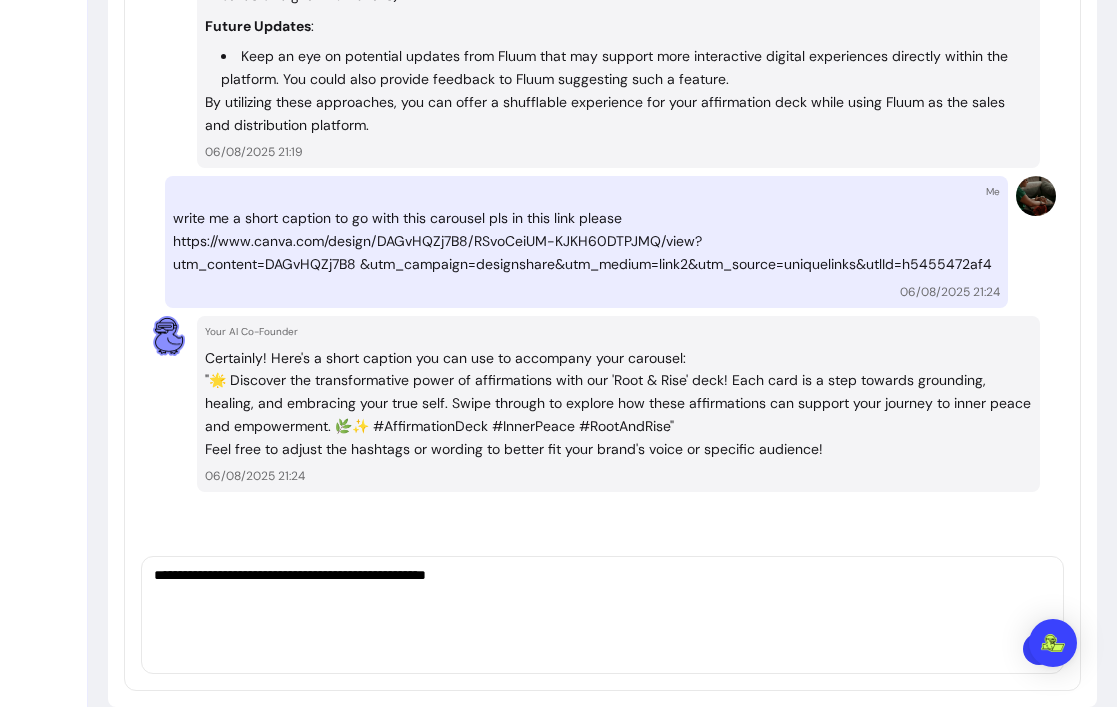 paste on "**********" 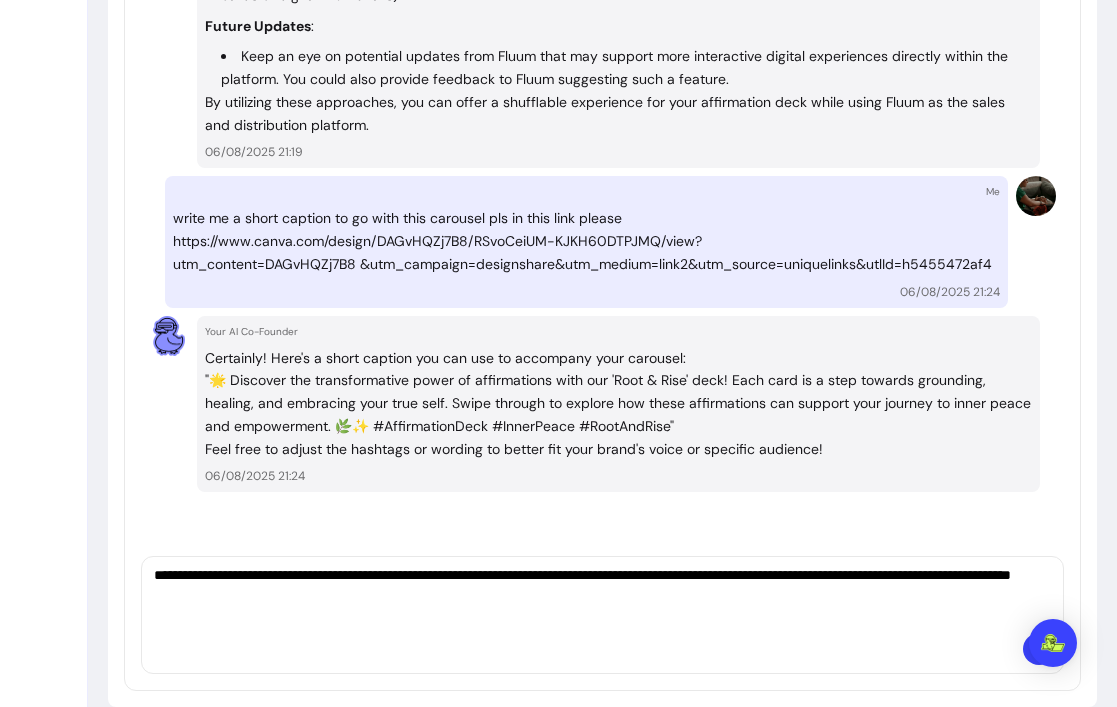 click on "**********" at bounding box center (602, 595) 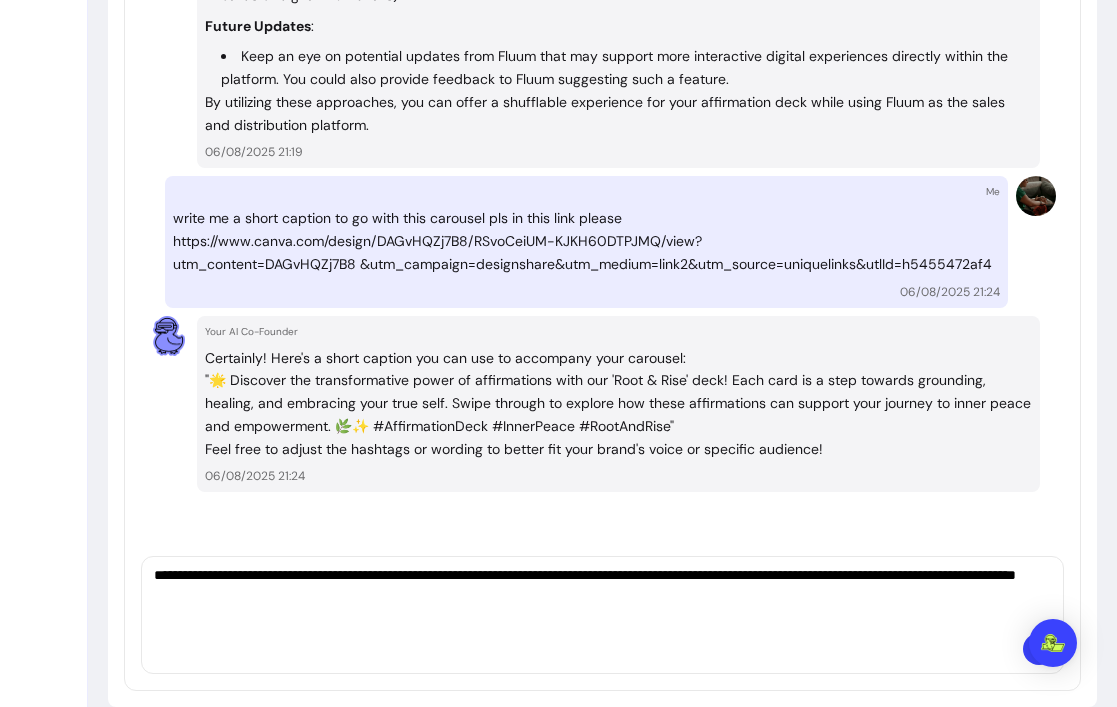 click on "**********" at bounding box center [602, 595] 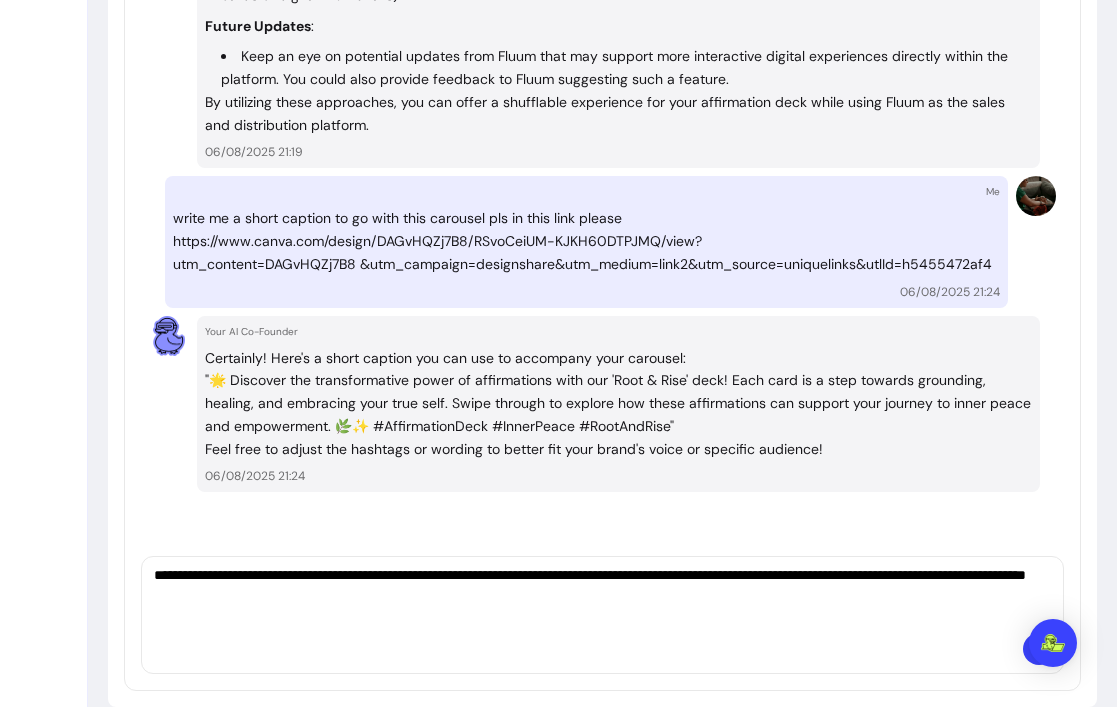 paste on "**********" 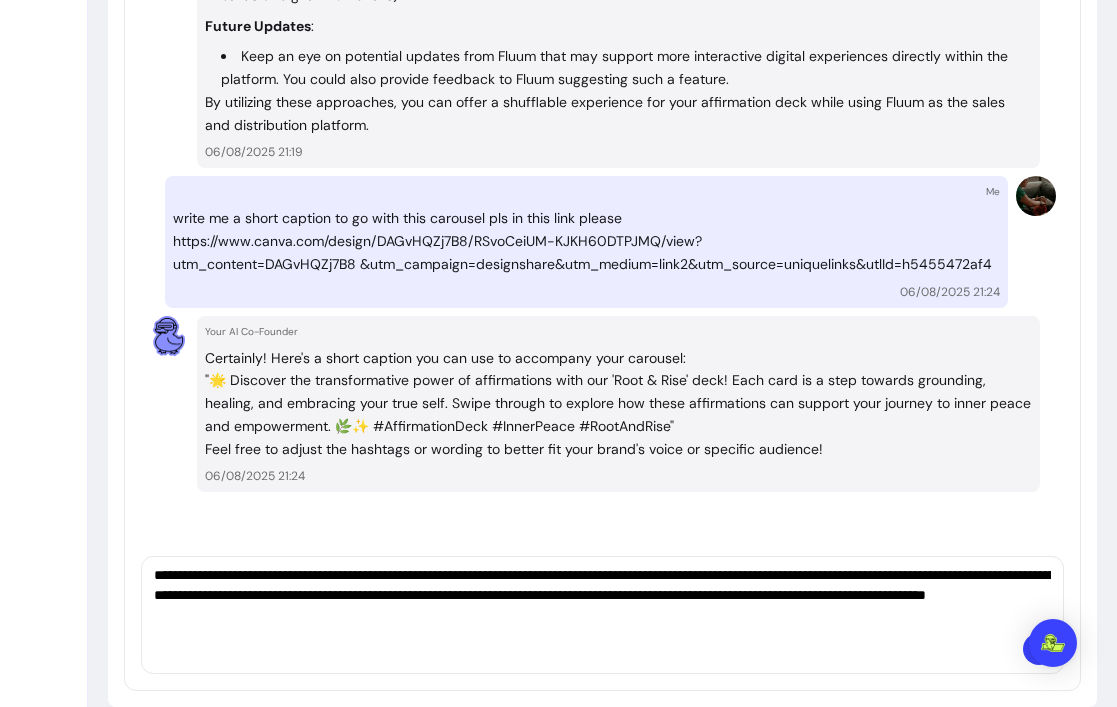 paste on "**********" 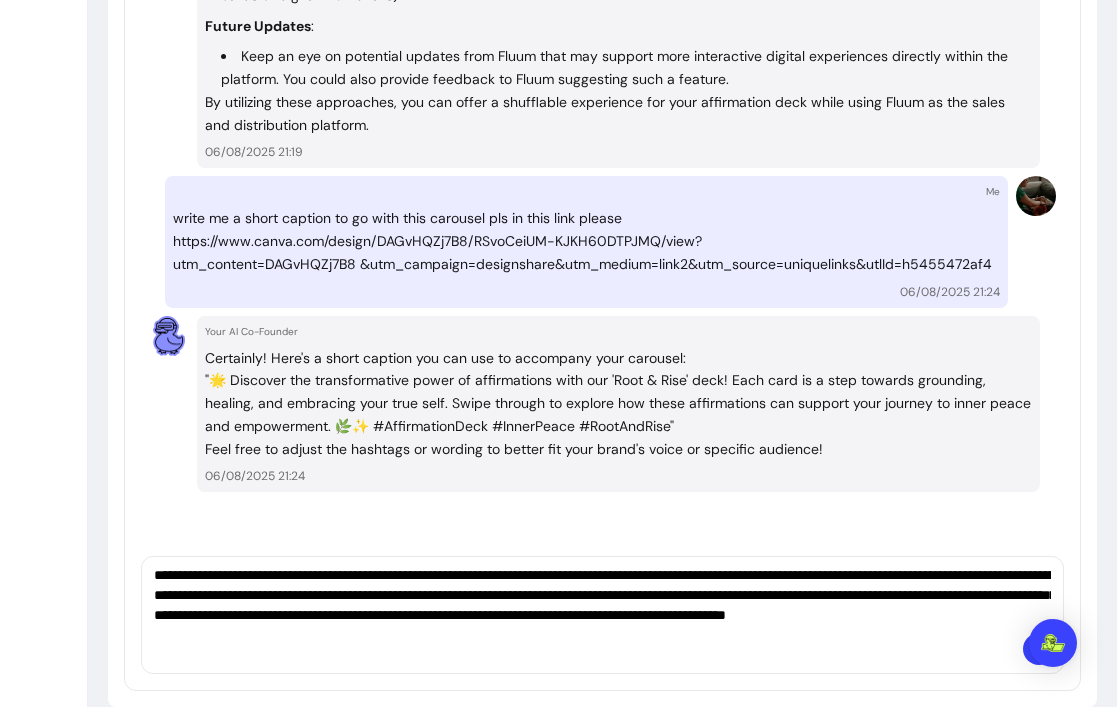 scroll, scrollTop: 0, scrollLeft: 0, axis: both 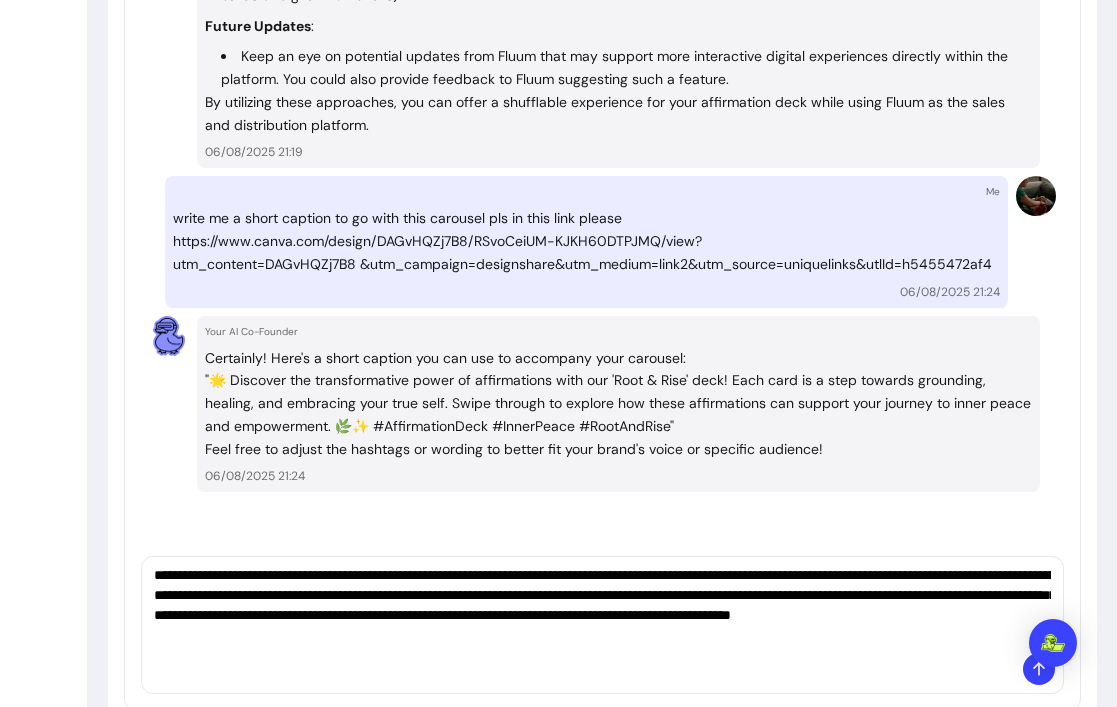 paste on "**********" 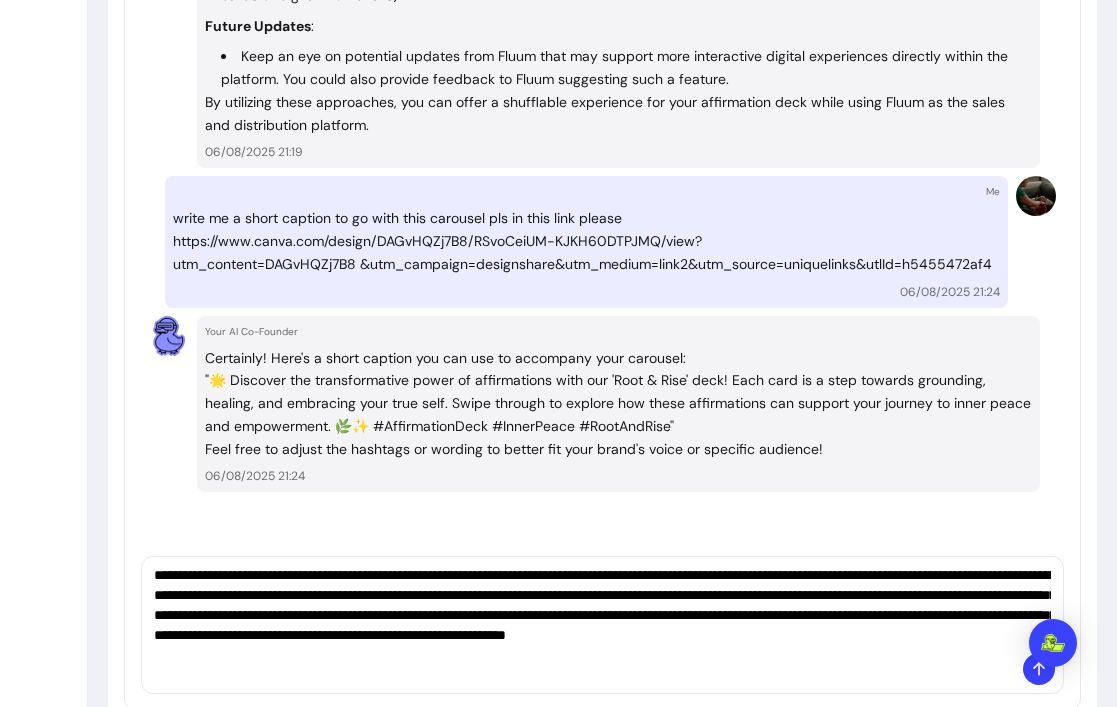scroll, scrollTop: 0, scrollLeft: 0, axis: both 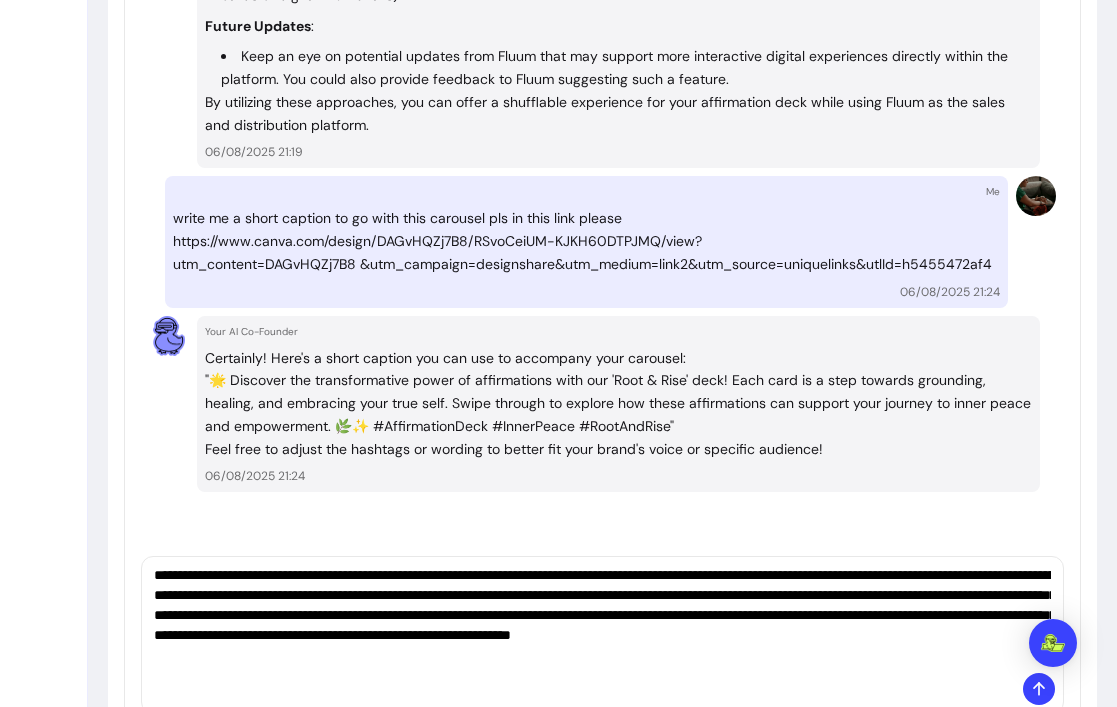 paste on "**********" 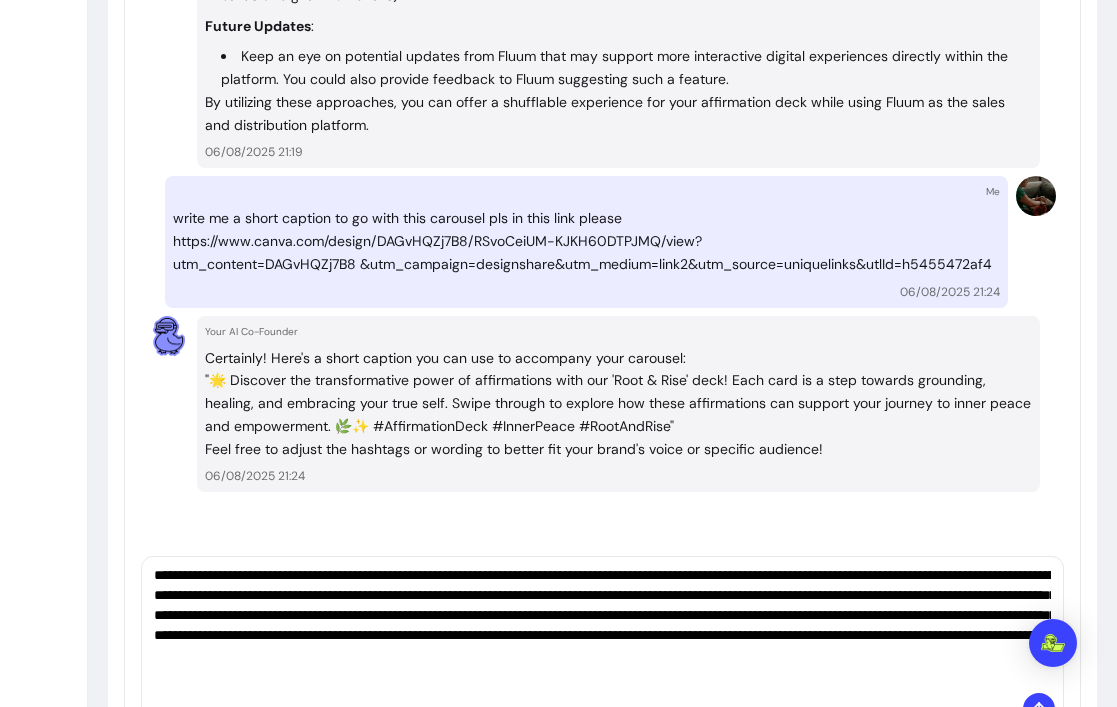 scroll, scrollTop: 0, scrollLeft: 0, axis: both 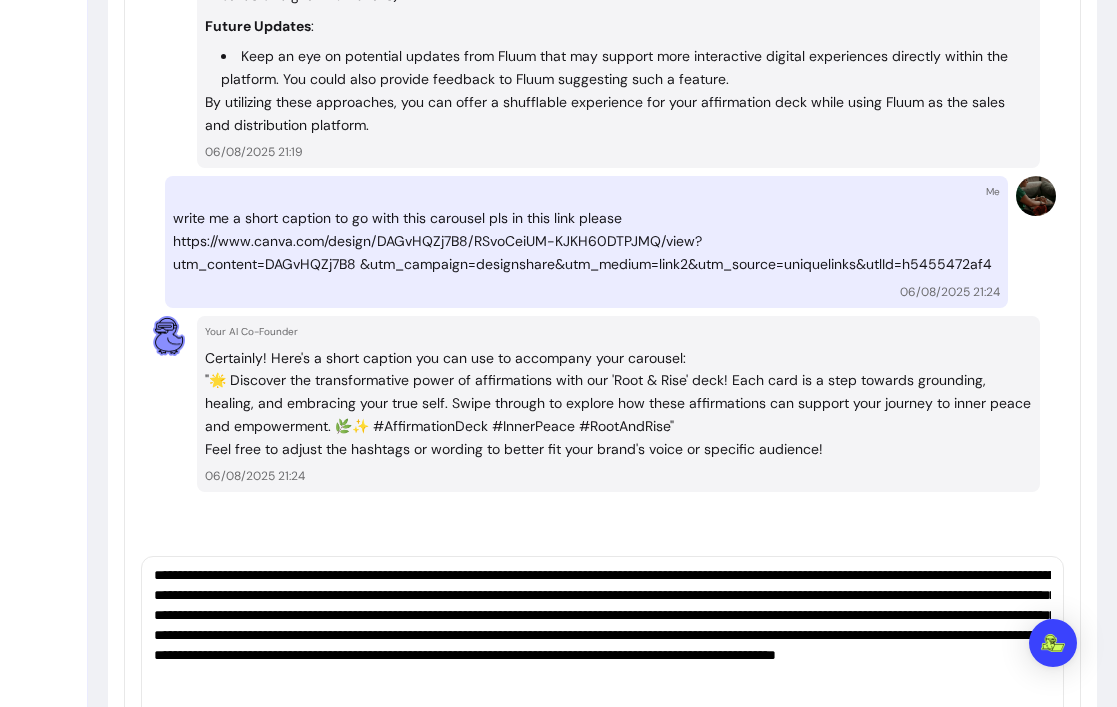 click on "**********" at bounding box center (602, 635) 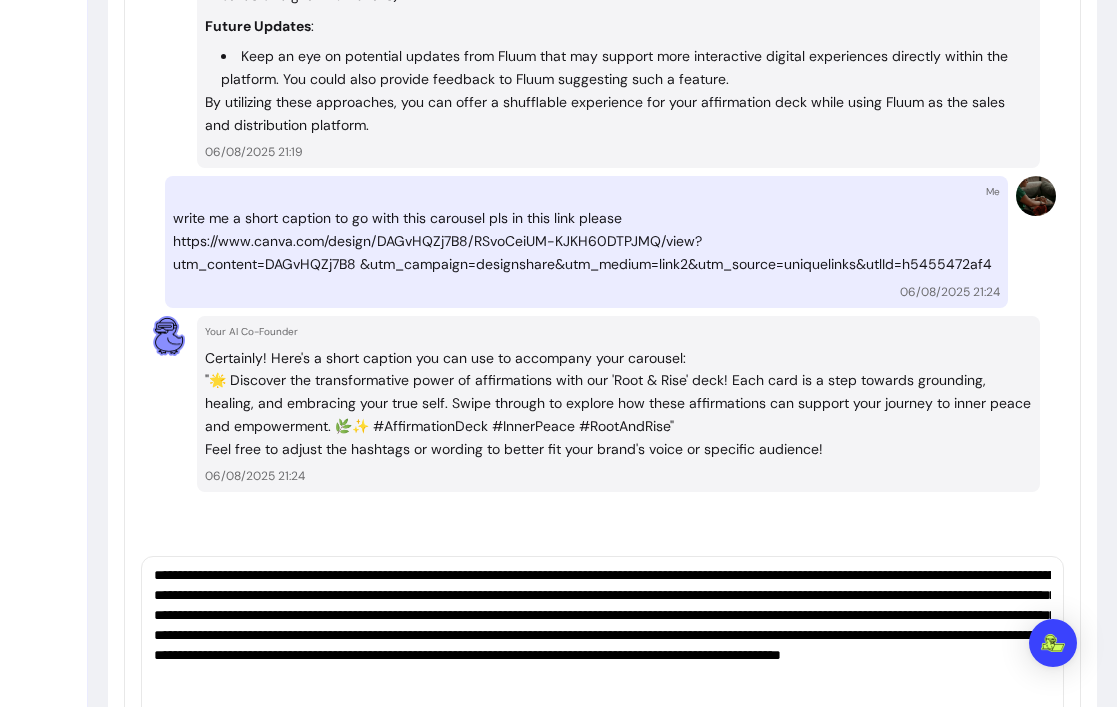 paste on "**********" 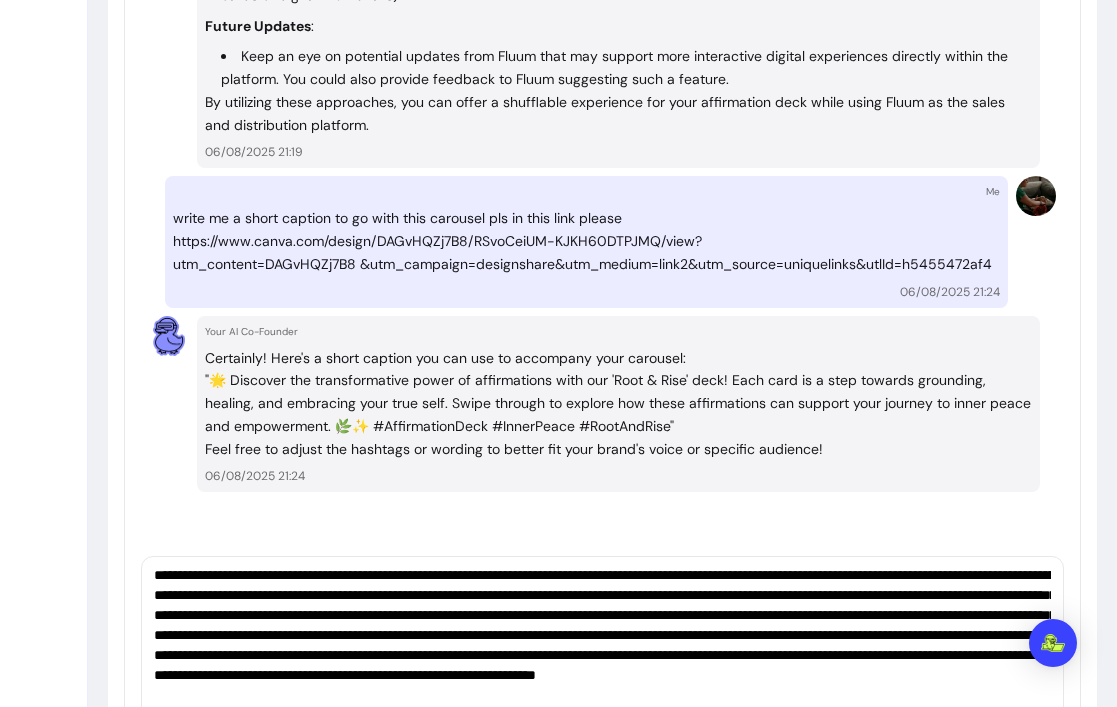 scroll, scrollTop: 0, scrollLeft: 0, axis: both 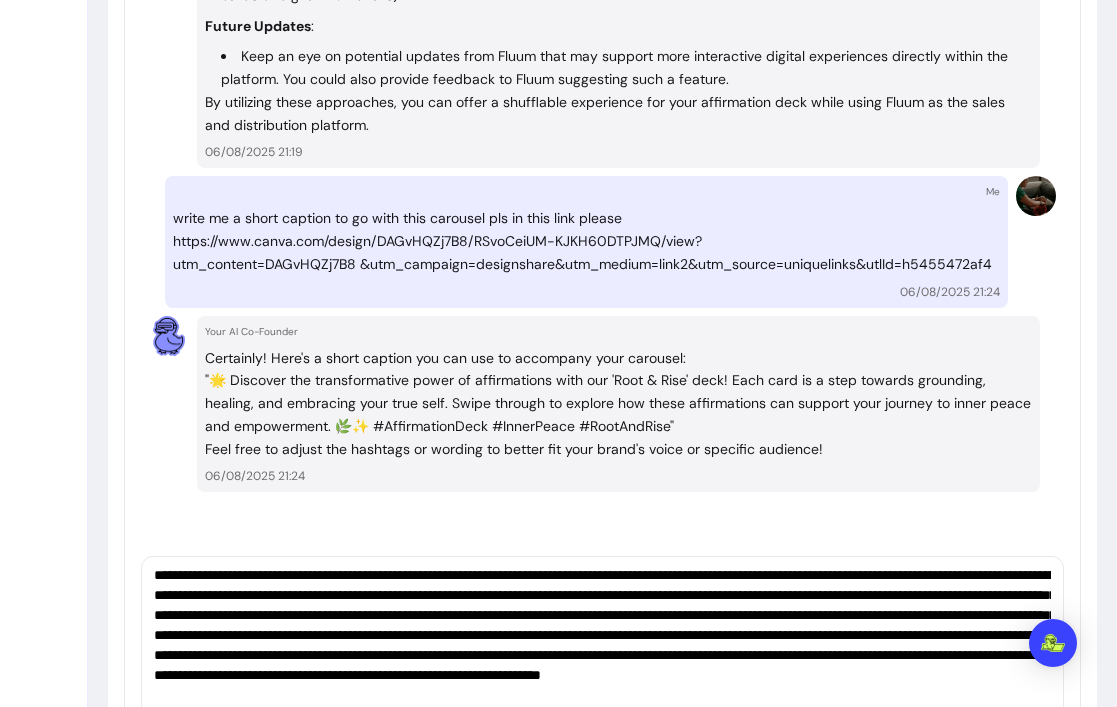 paste on "**********" 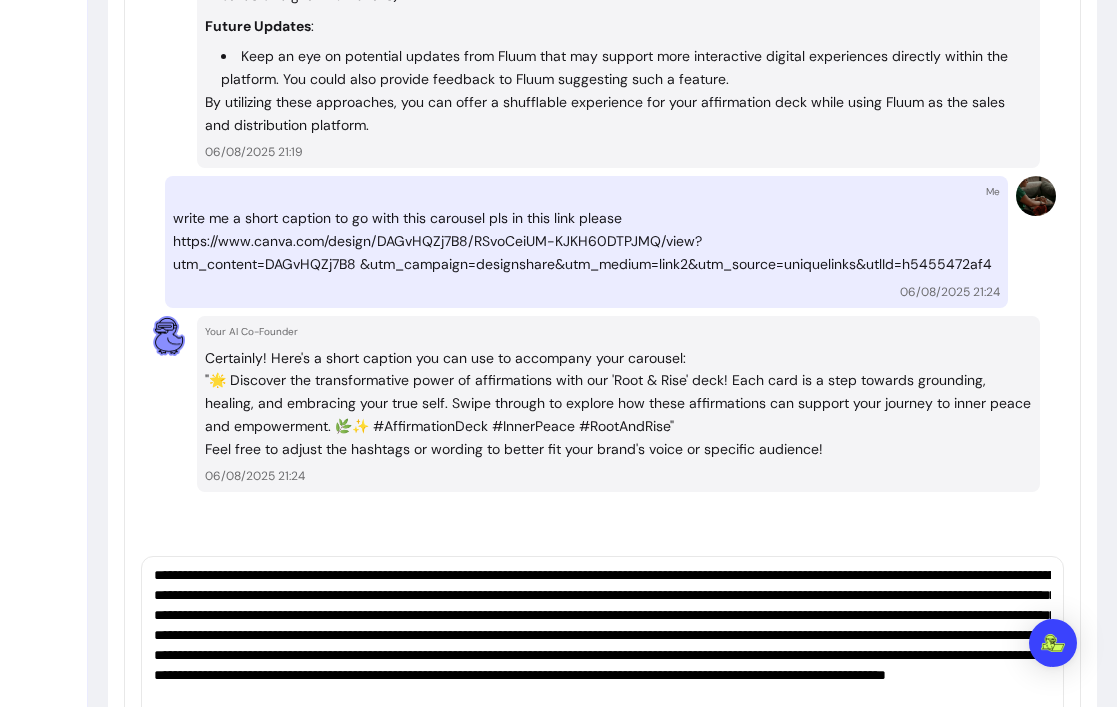 click at bounding box center [602, 645] 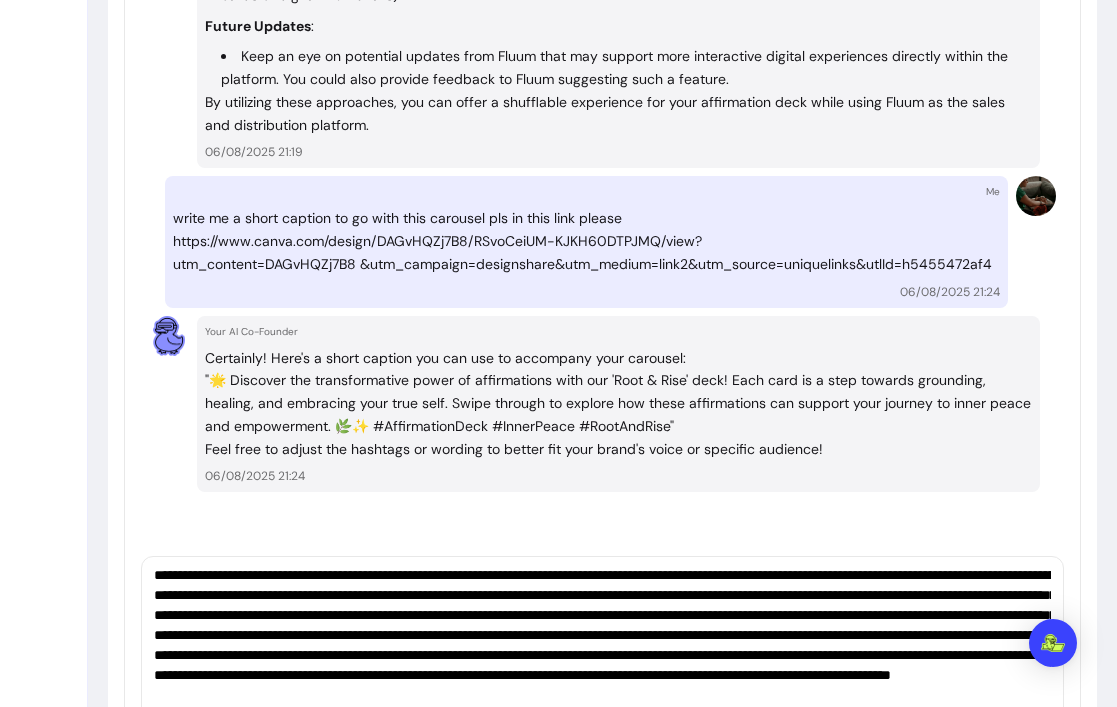 click at bounding box center [602, 645] 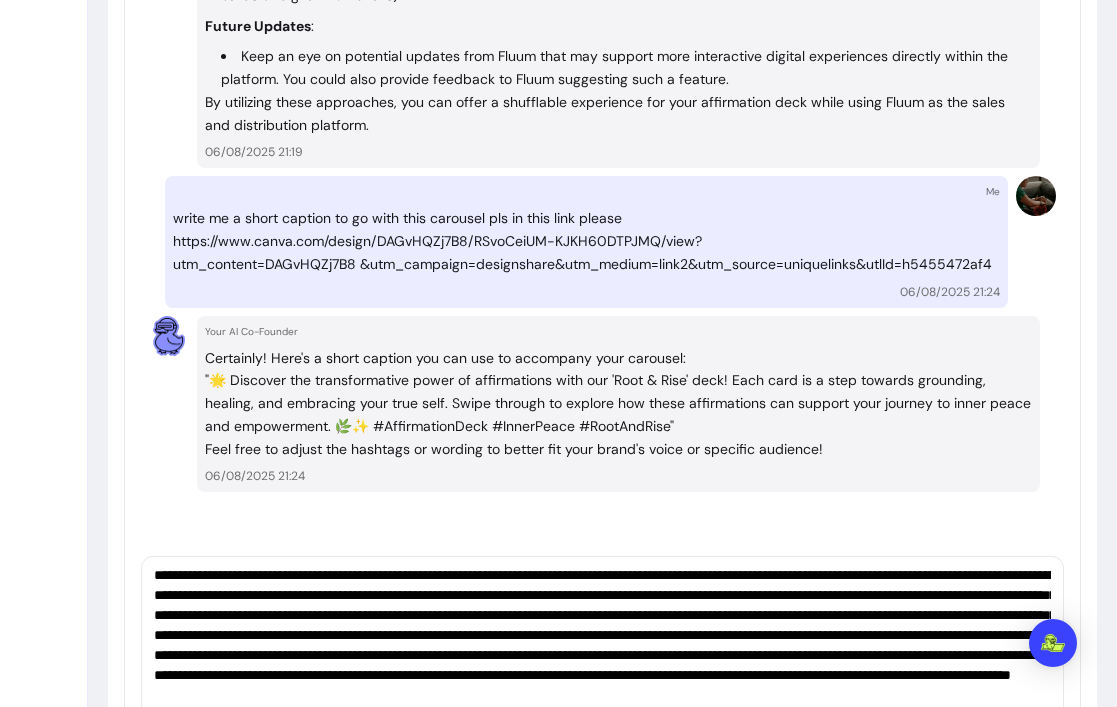 paste on "**********" 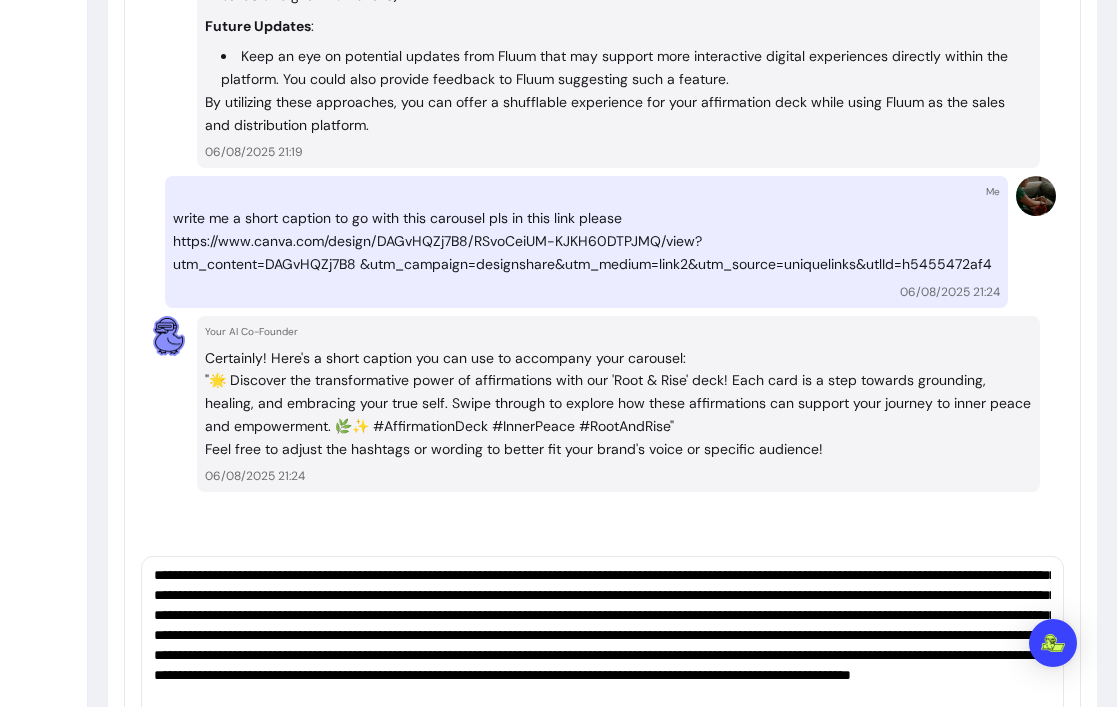 scroll, scrollTop: 60, scrollLeft: 0, axis: vertical 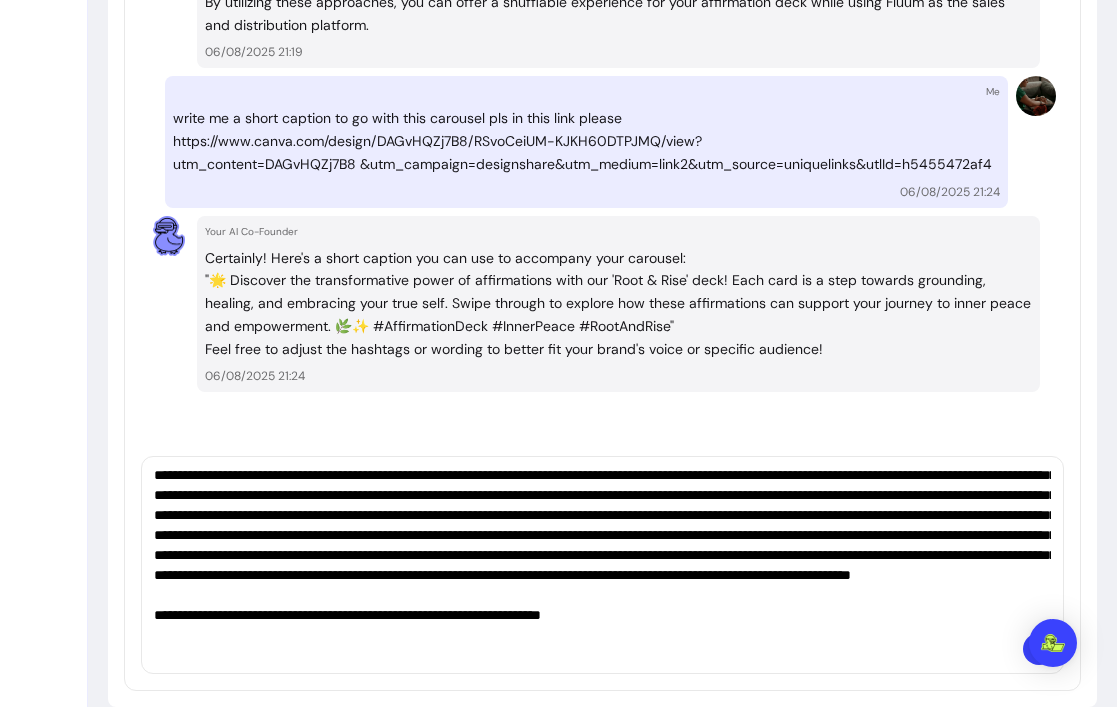 type on "**********" 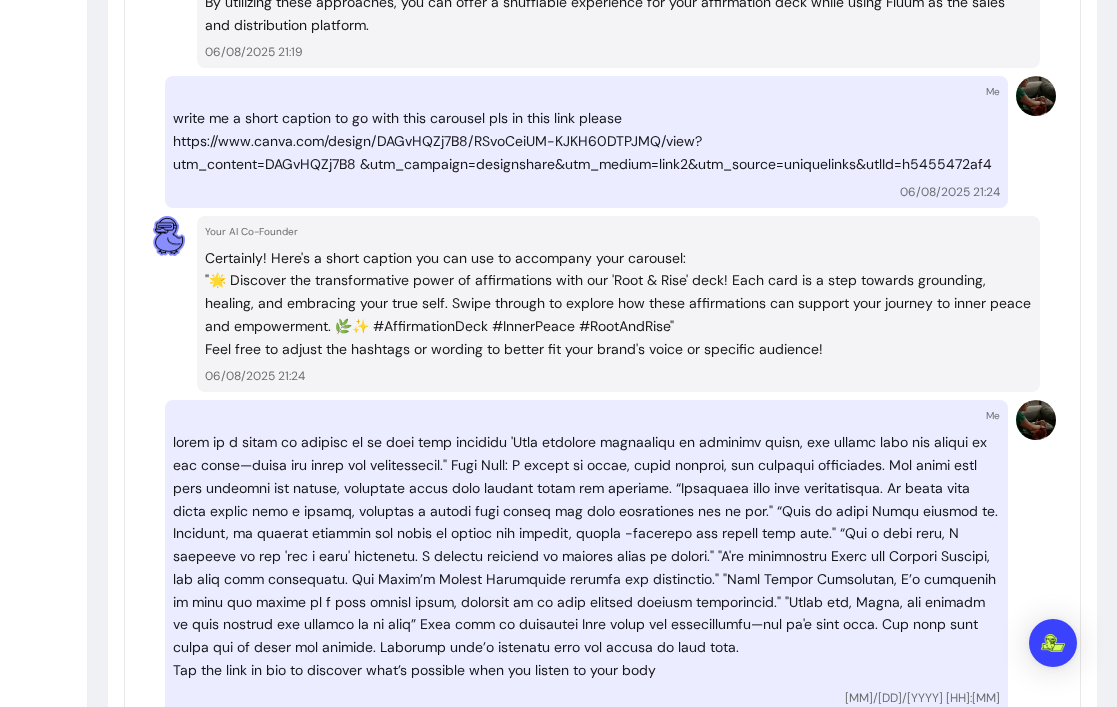 scroll, scrollTop: 0, scrollLeft: 0, axis: both 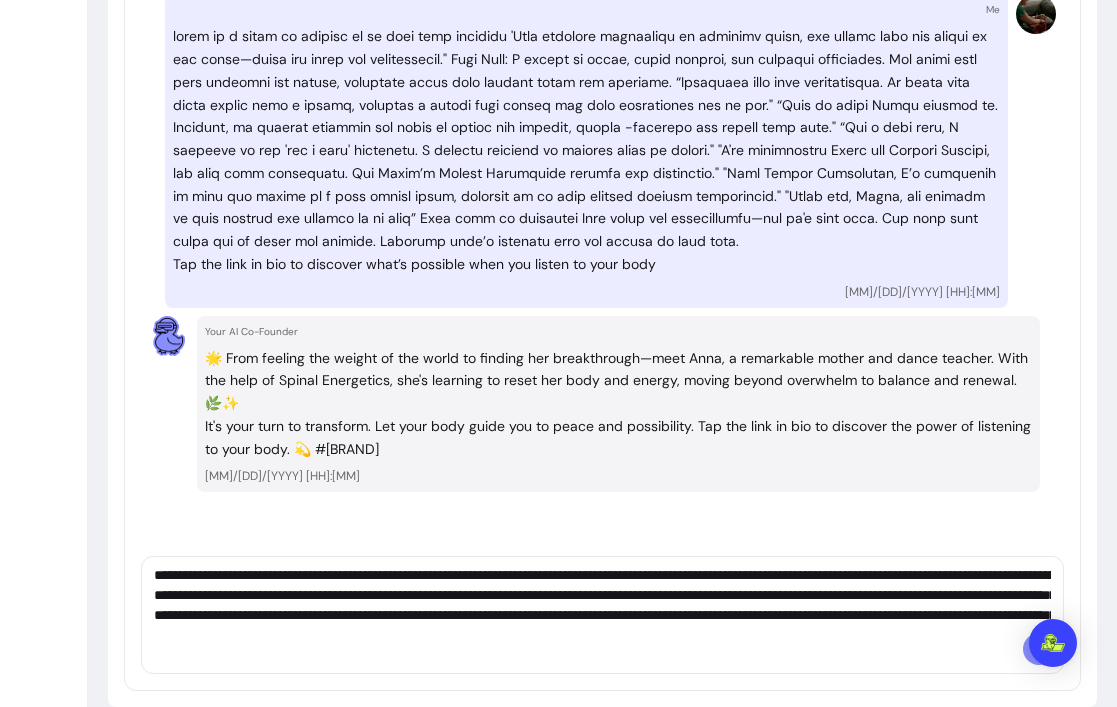 click at bounding box center [602, 653] 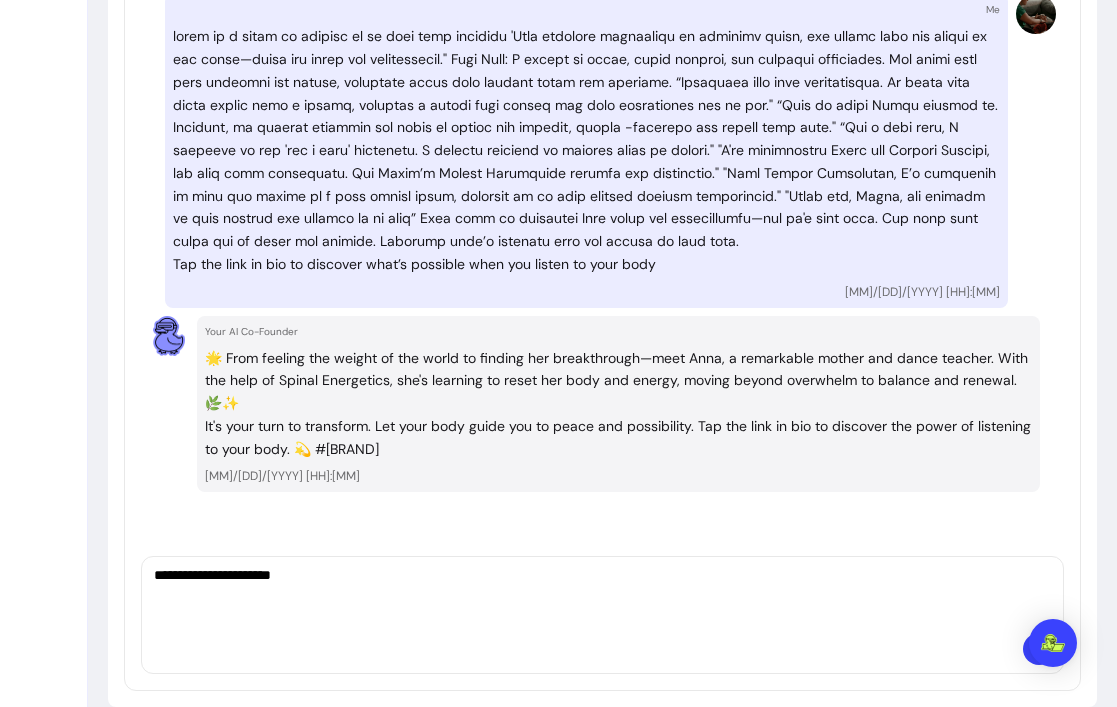type on "**********" 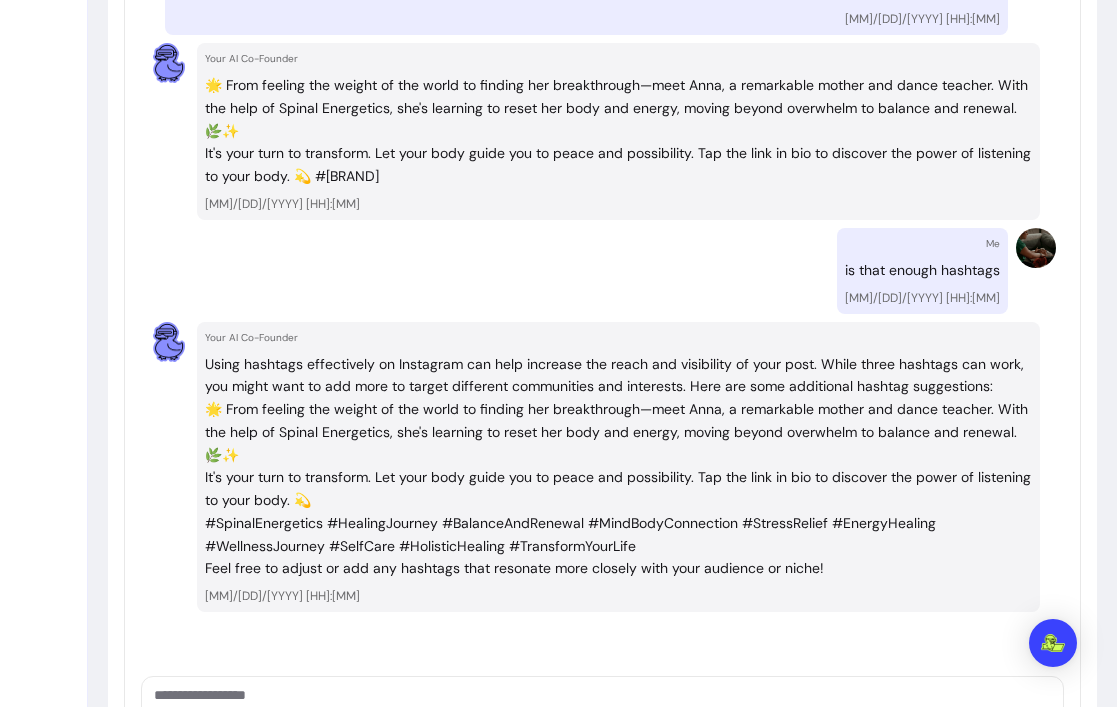 scroll, scrollTop: 8263, scrollLeft: 0, axis: vertical 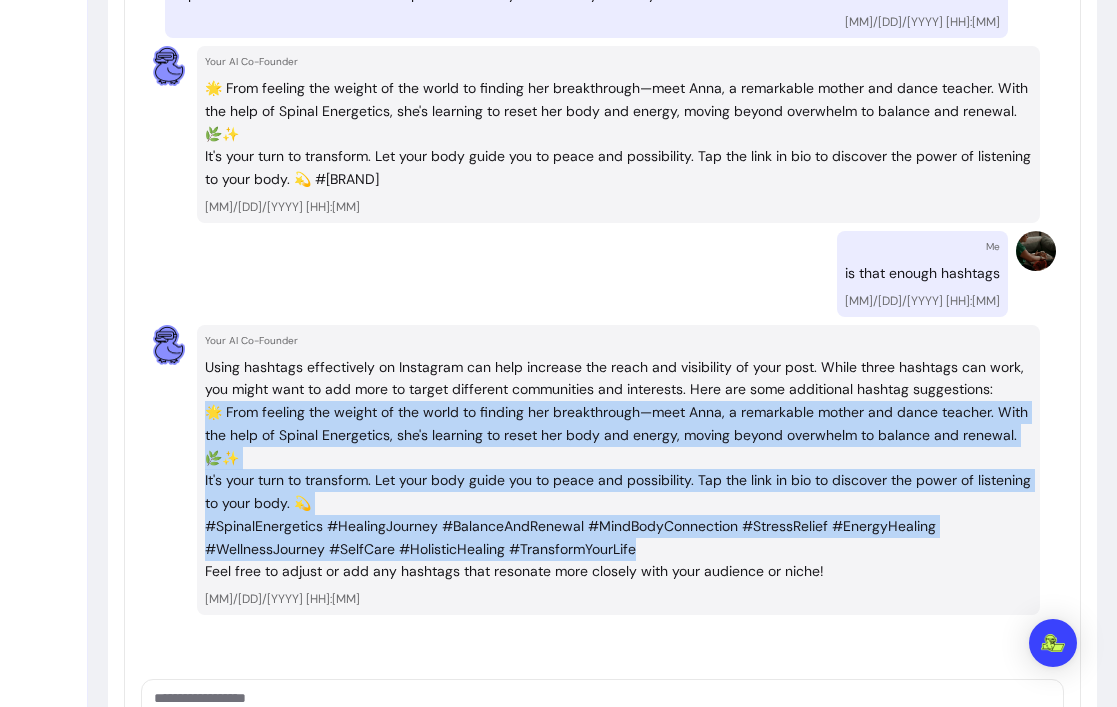 drag, startPoint x: 207, startPoint y: 412, endPoint x: 648, endPoint y: 540, distance: 459.20038 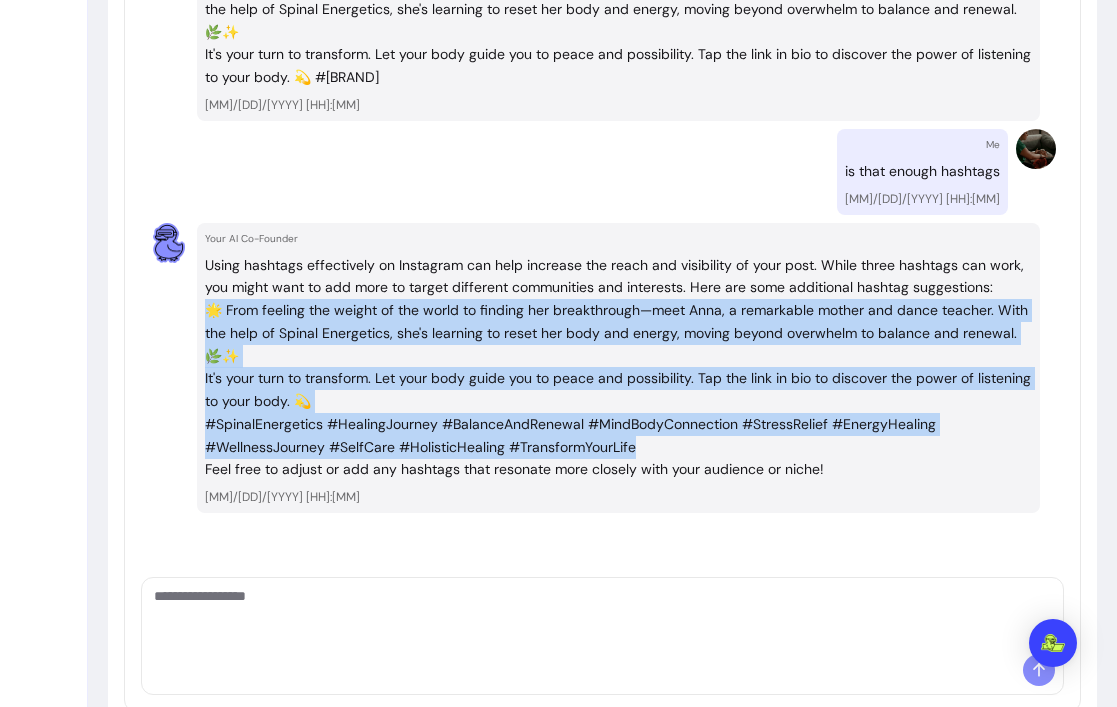 scroll, scrollTop: 8414, scrollLeft: 0, axis: vertical 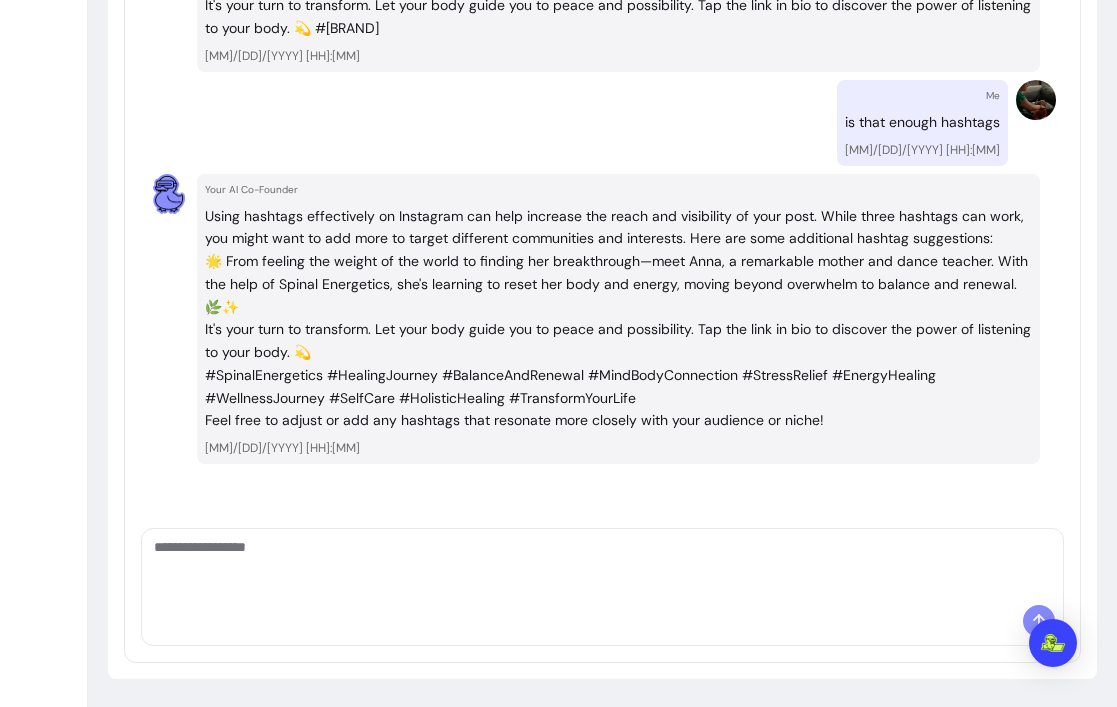 click at bounding box center (602, 567) 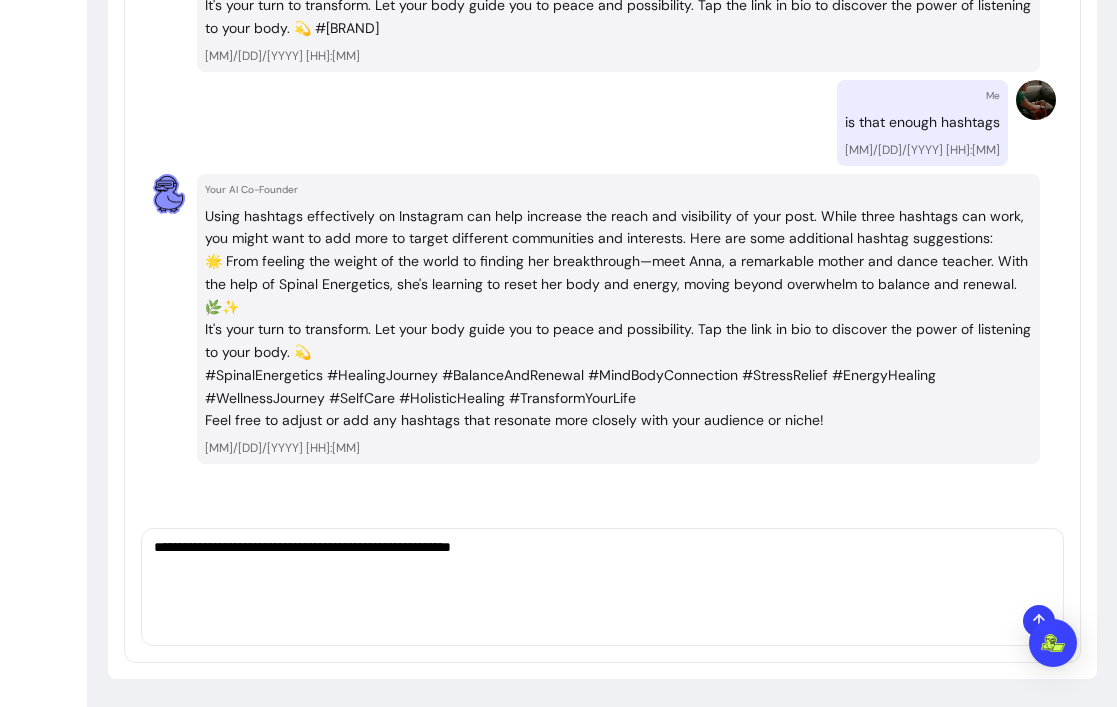 type on "**********" 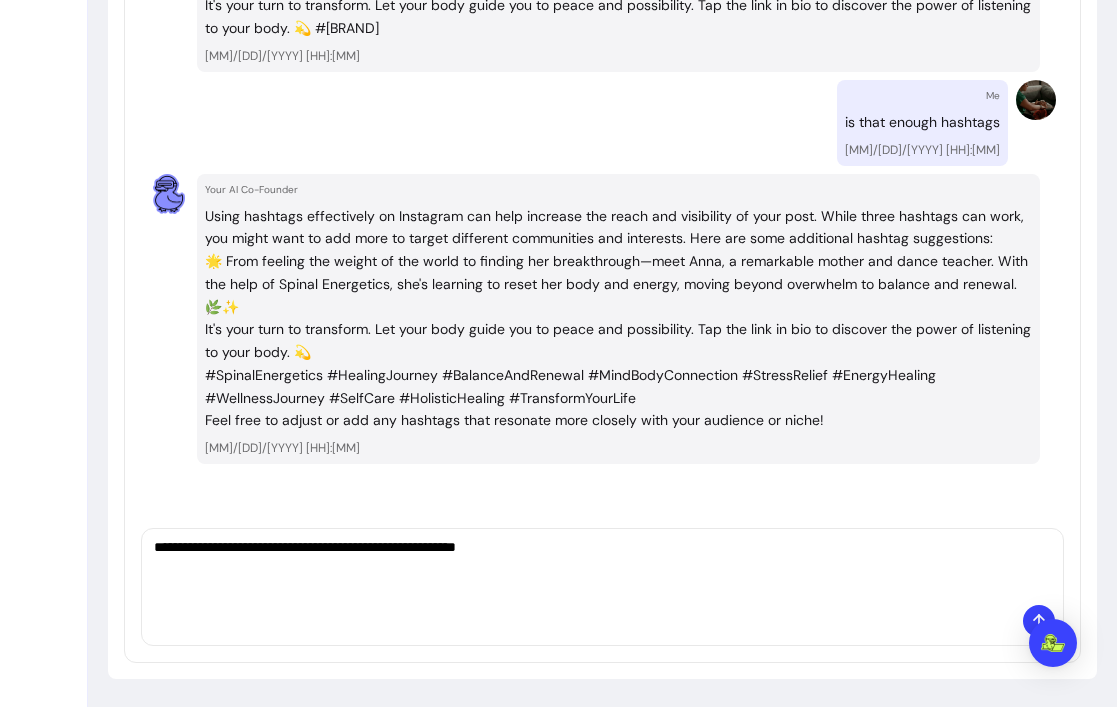 type 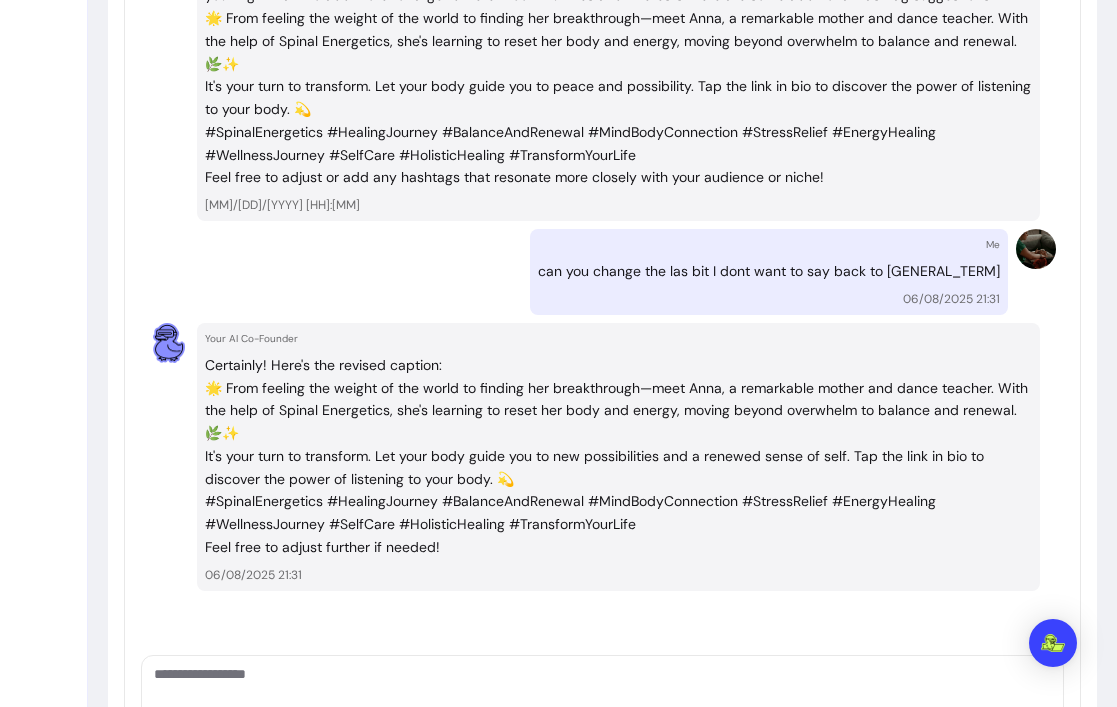 scroll, scrollTop: 6904, scrollLeft: 0, axis: vertical 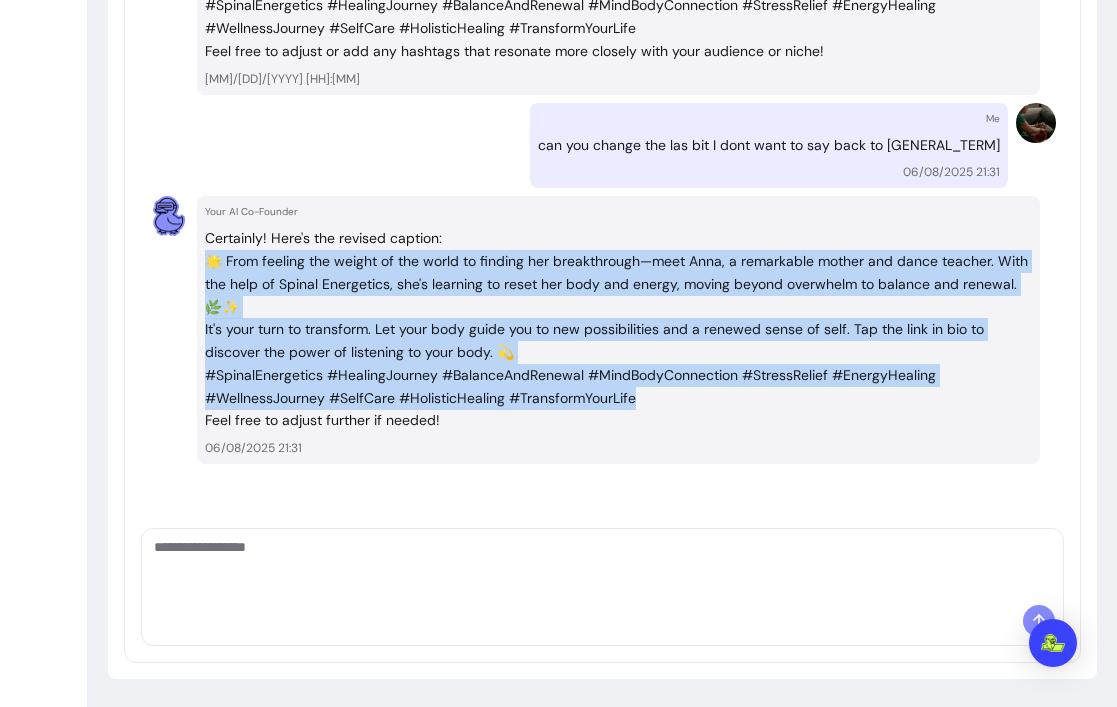 drag, startPoint x: 211, startPoint y: 259, endPoint x: 641, endPoint y: 397, distance: 451.6016 